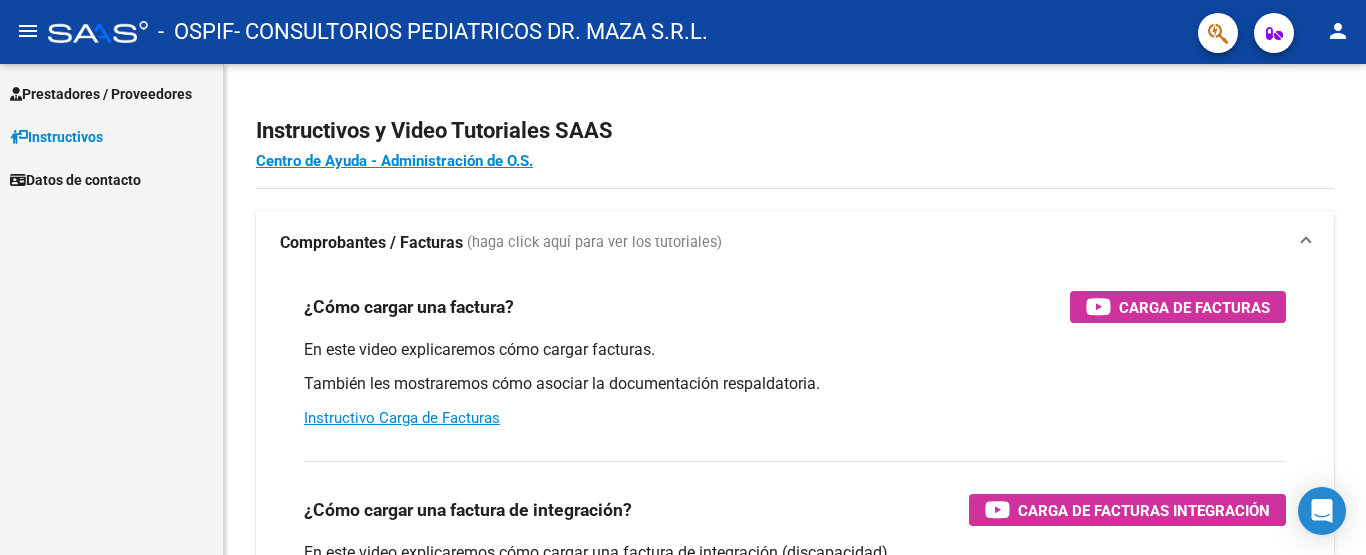 scroll, scrollTop: 0, scrollLeft: 0, axis: both 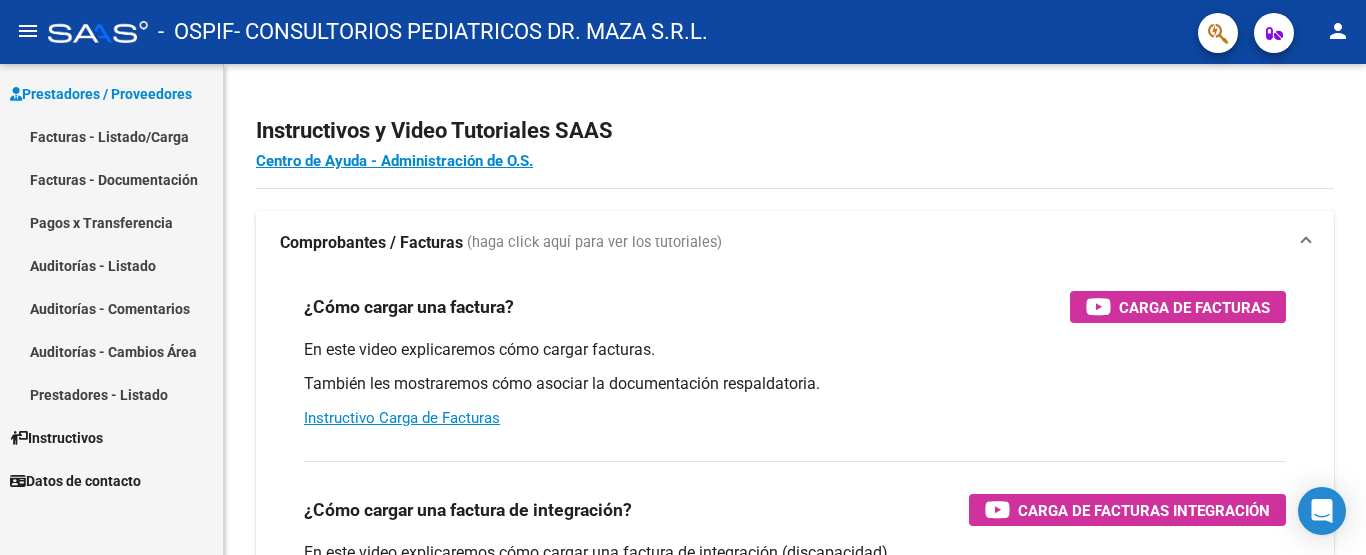 click on "Facturas - Listado/Carga" at bounding box center (111, 136) 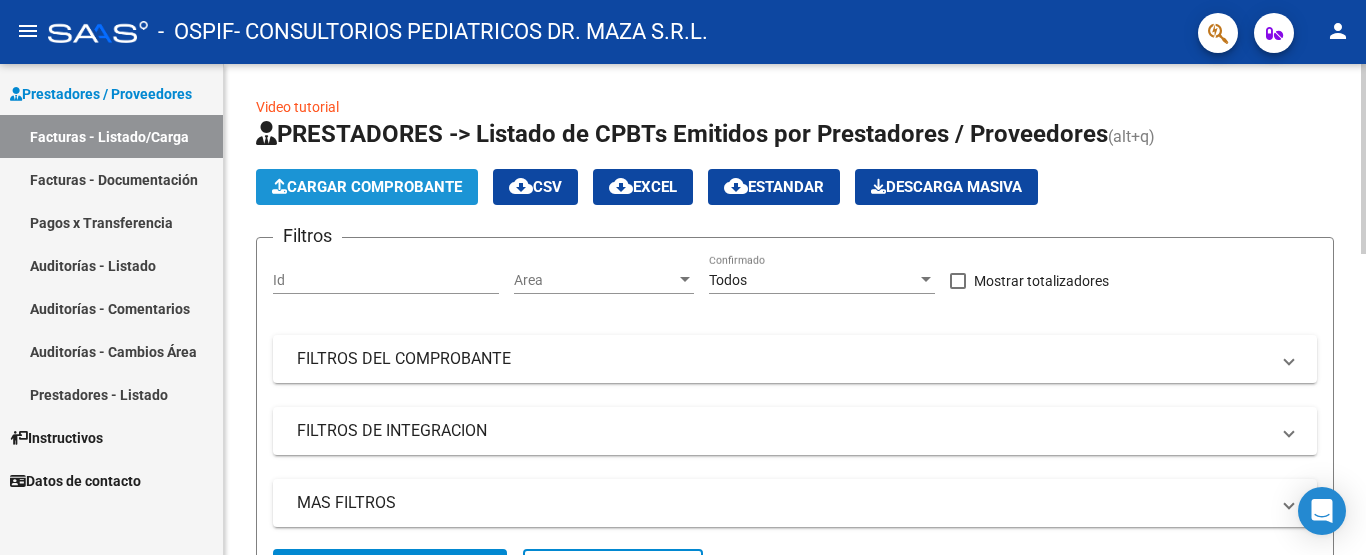 click on "Cargar Comprobante" 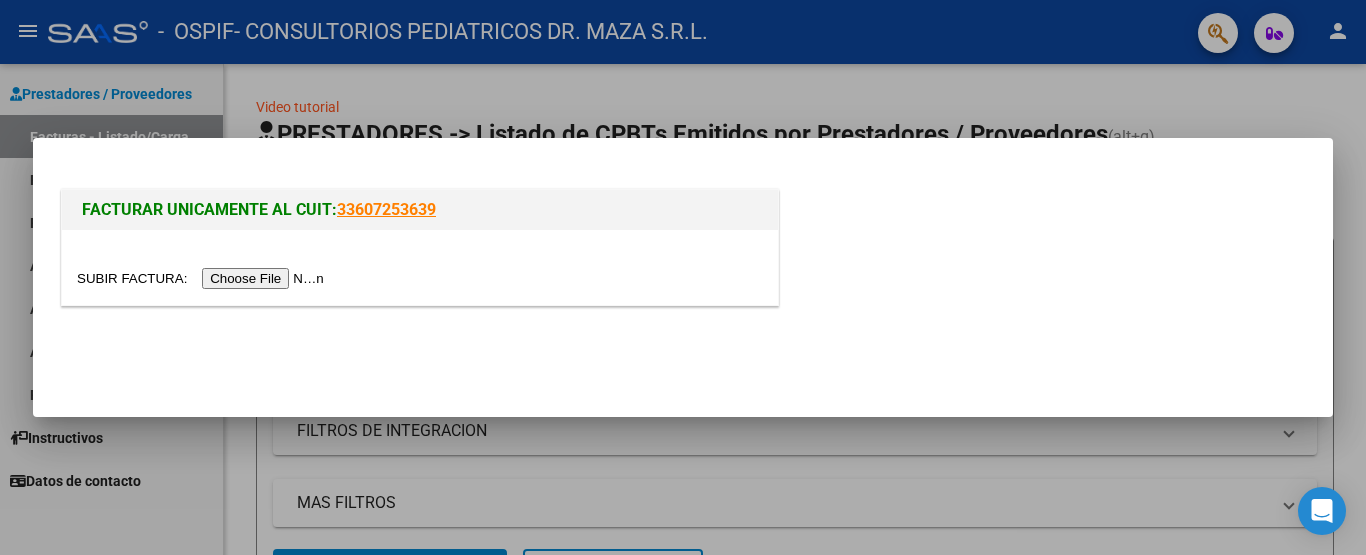 click at bounding box center [203, 278] 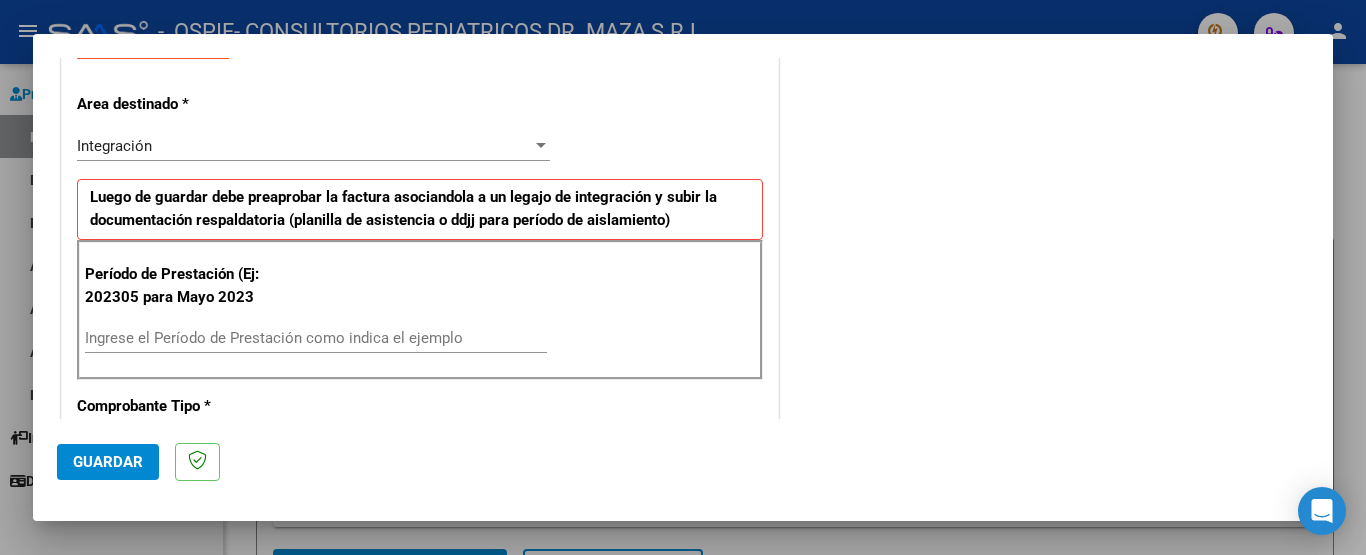 scroll, scrollTop: 400, scrollLeft: 0, axis: vertical 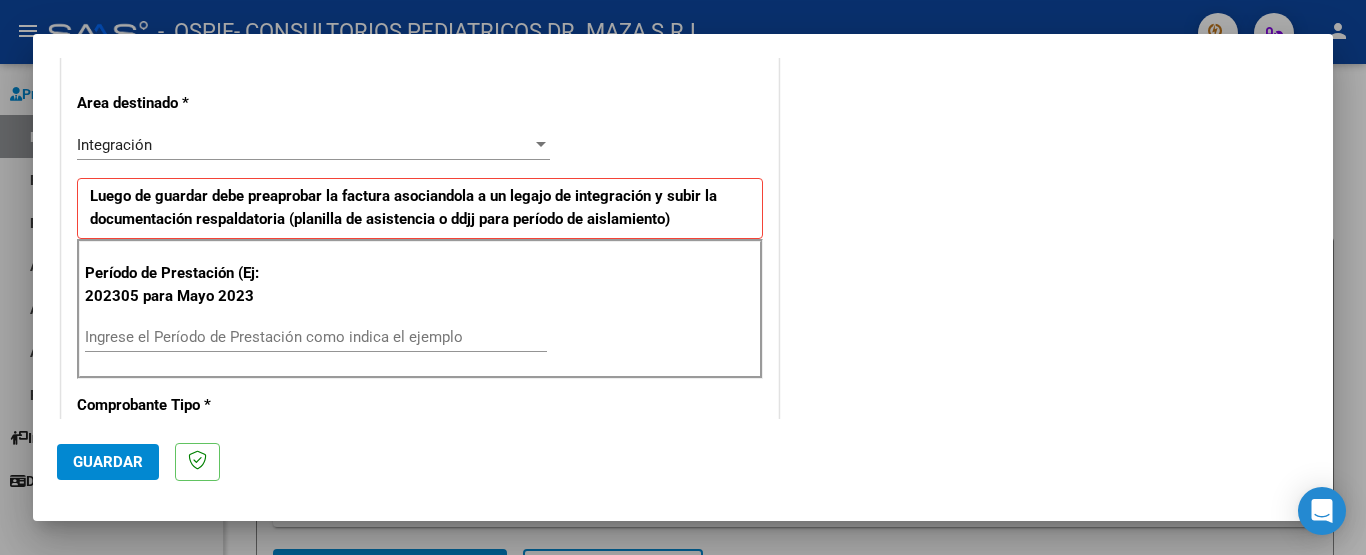 click on "Ingrese el Período de Prestación como indica el ejemplo" at bounding box center [316, 337] 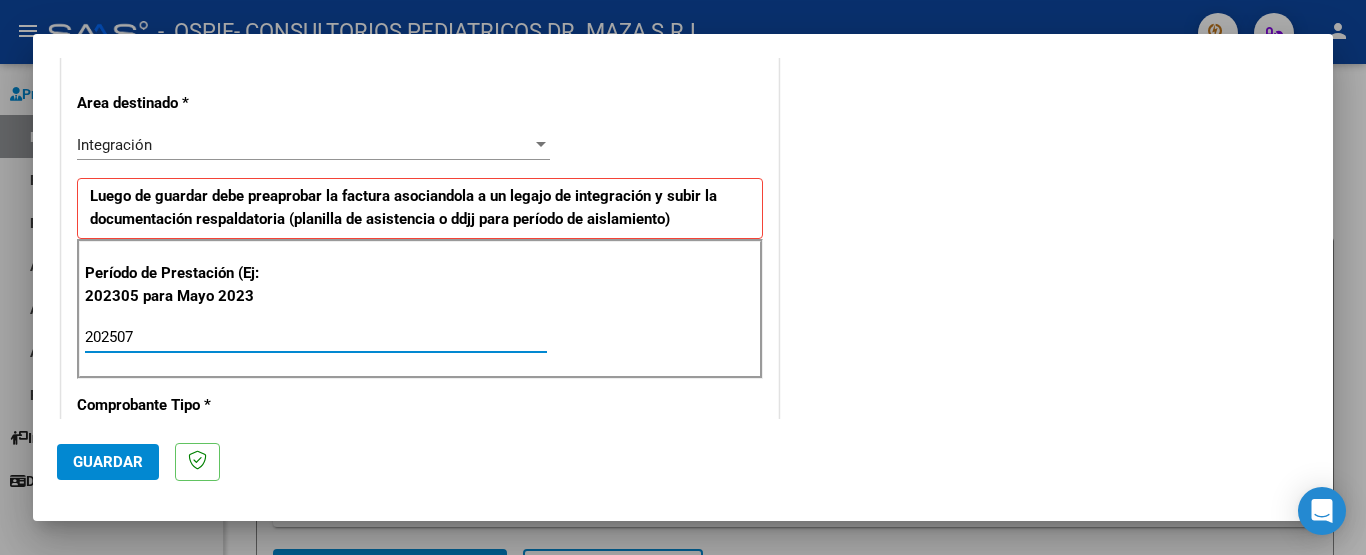 type on "202507" 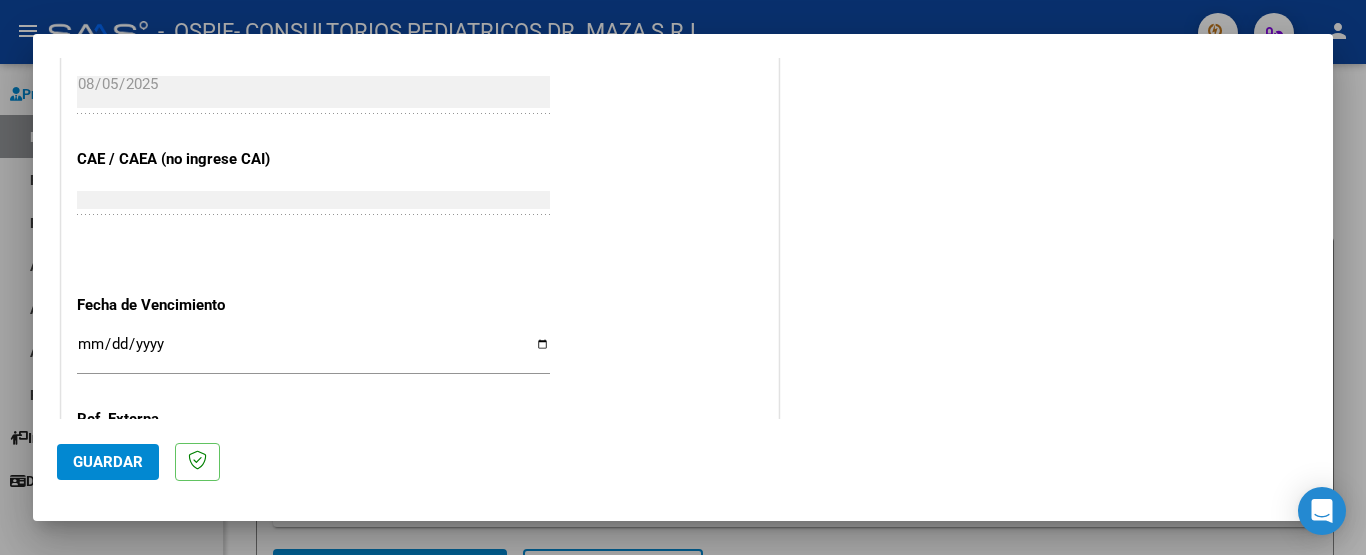 scroll, scrollTop: 1200, scrollLeft: 0, axis: vertical 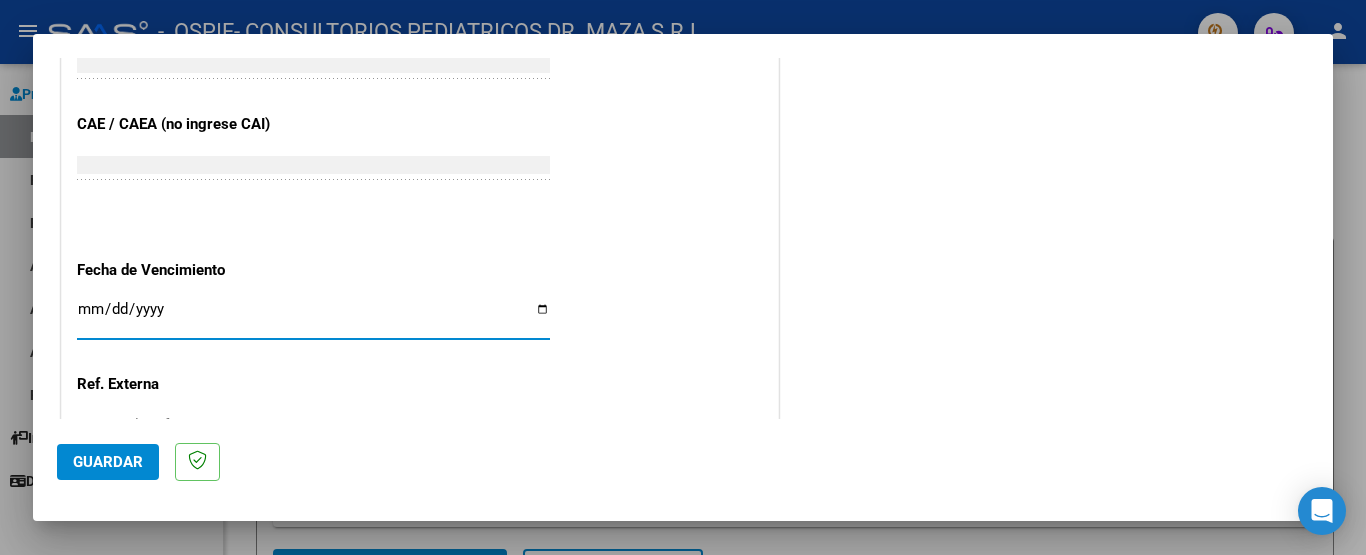 click on "Ingresar la fecha" at bounding box center (313, 317) 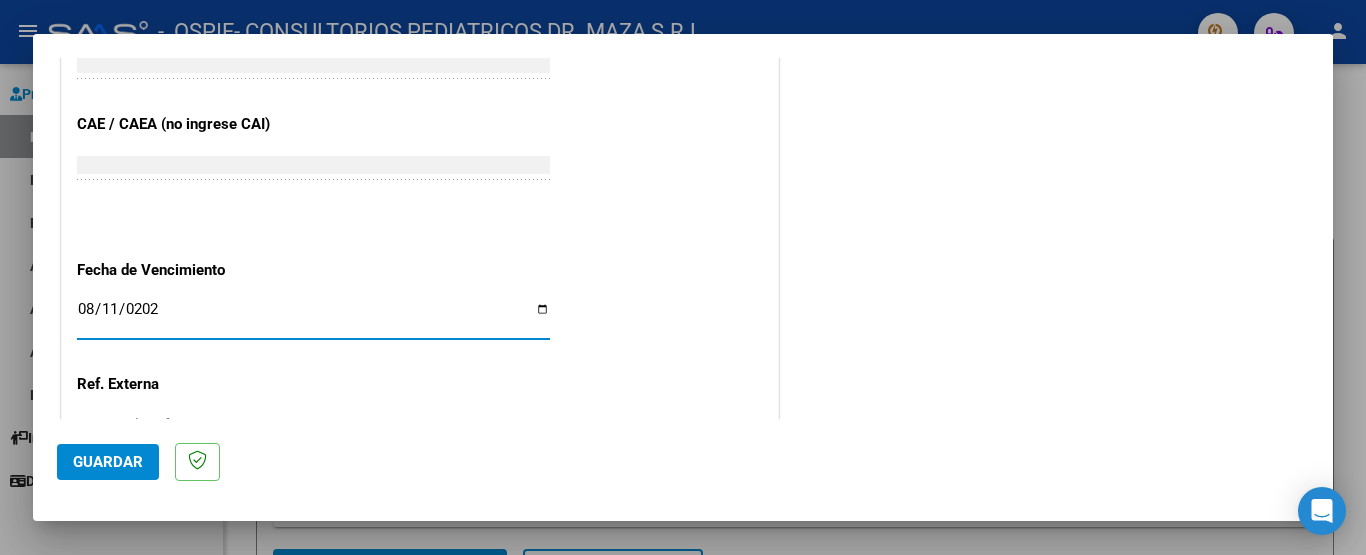 type on "2025-08-11" 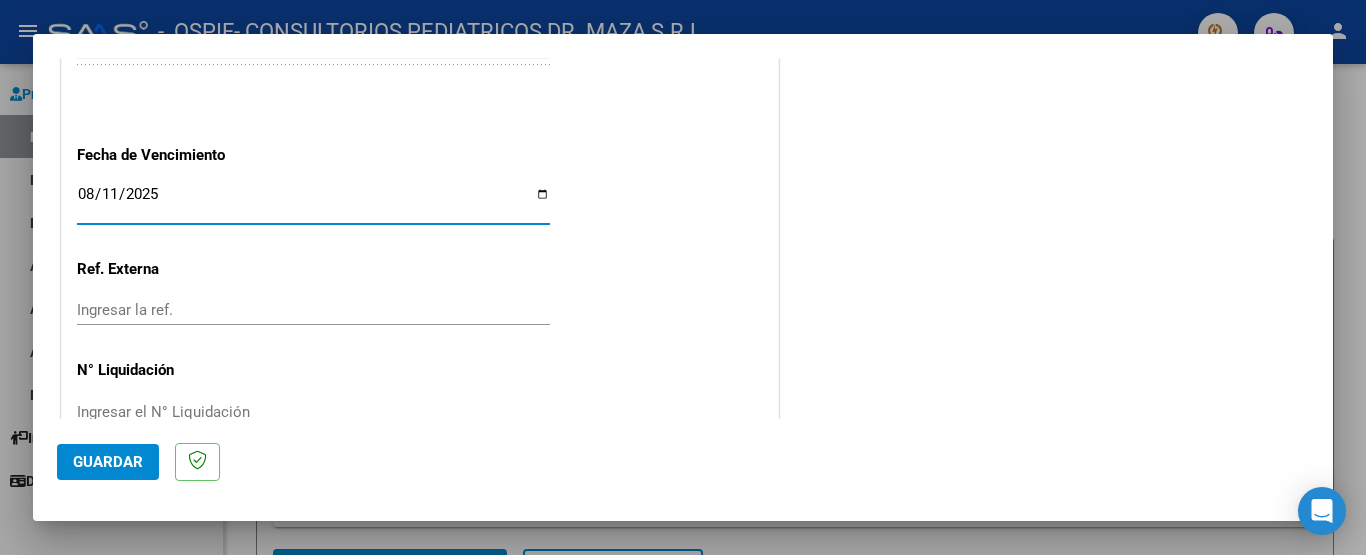 scroll, scrollTop: 1361, scrollLeft: 0, axis: vertical 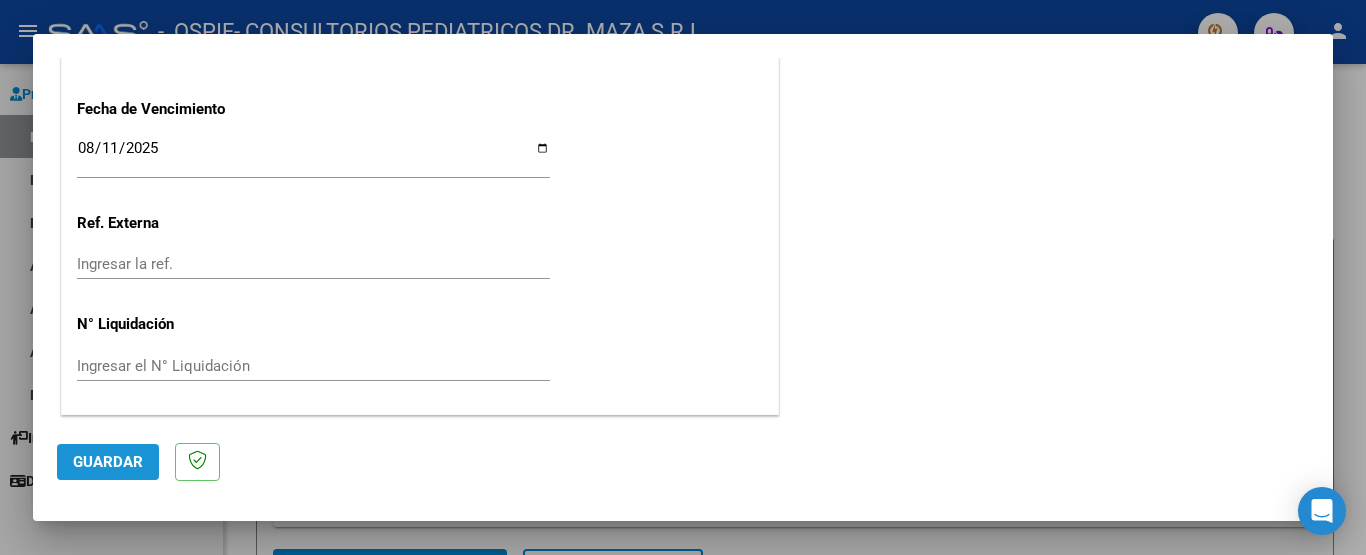 click on "Guardar" 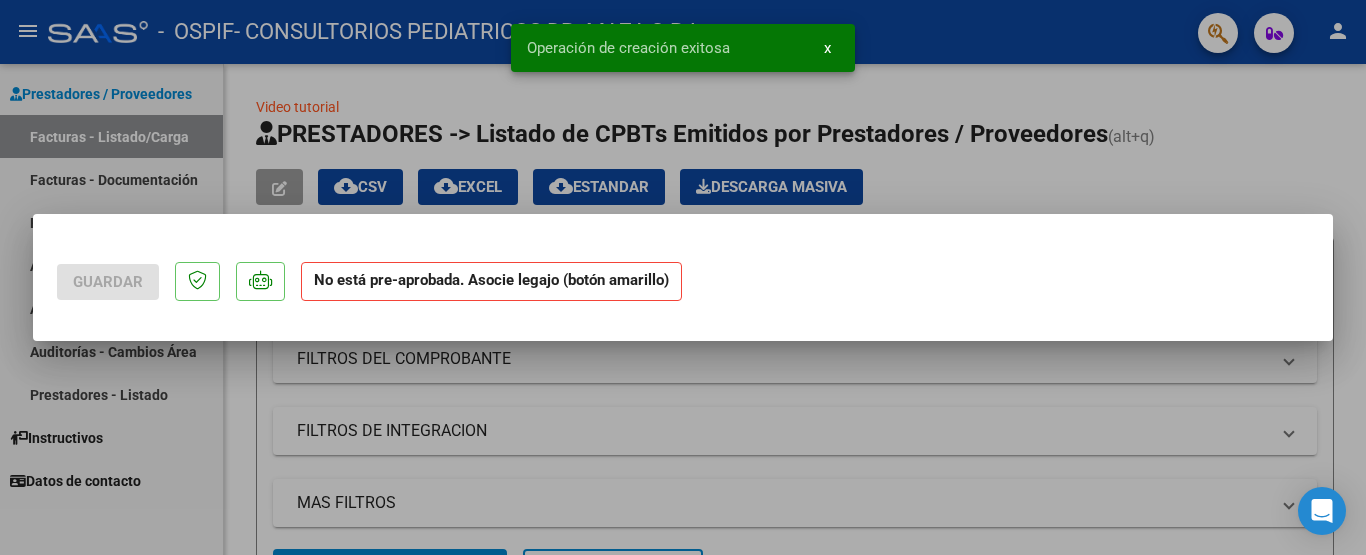 scroll, scrollTop: 0, scrollLeft: 0, axis: both 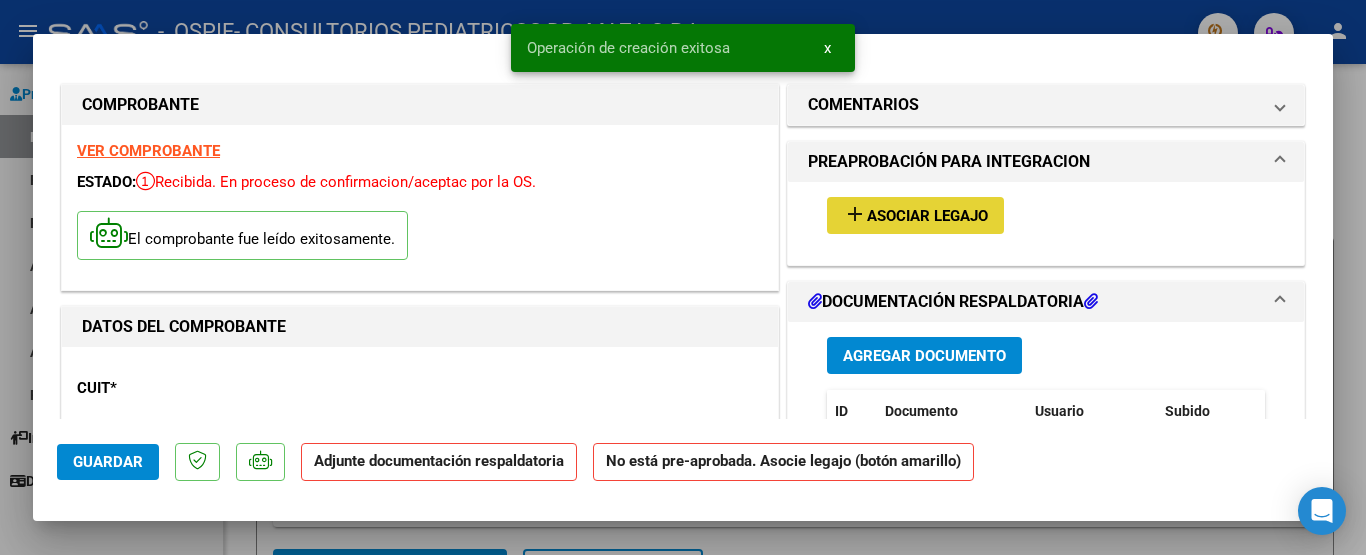 click on "Asociar Legajo" at bounding box center [927, 216] 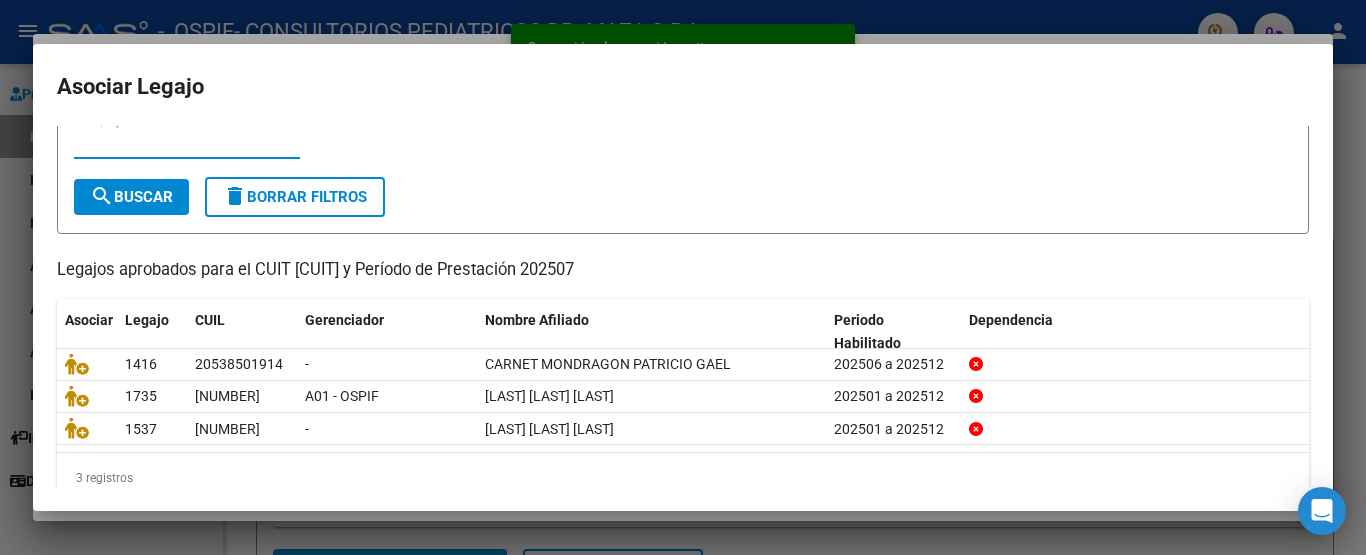 scroll, scrollTop: 99, scrollLeft: 0, axis: vertical 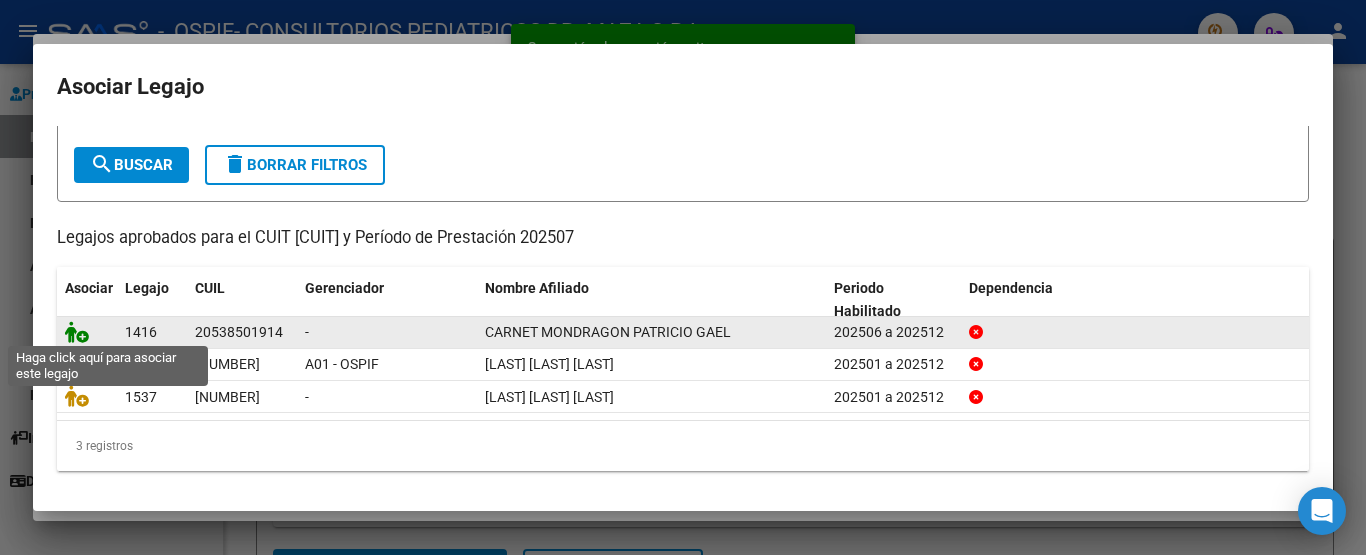 click 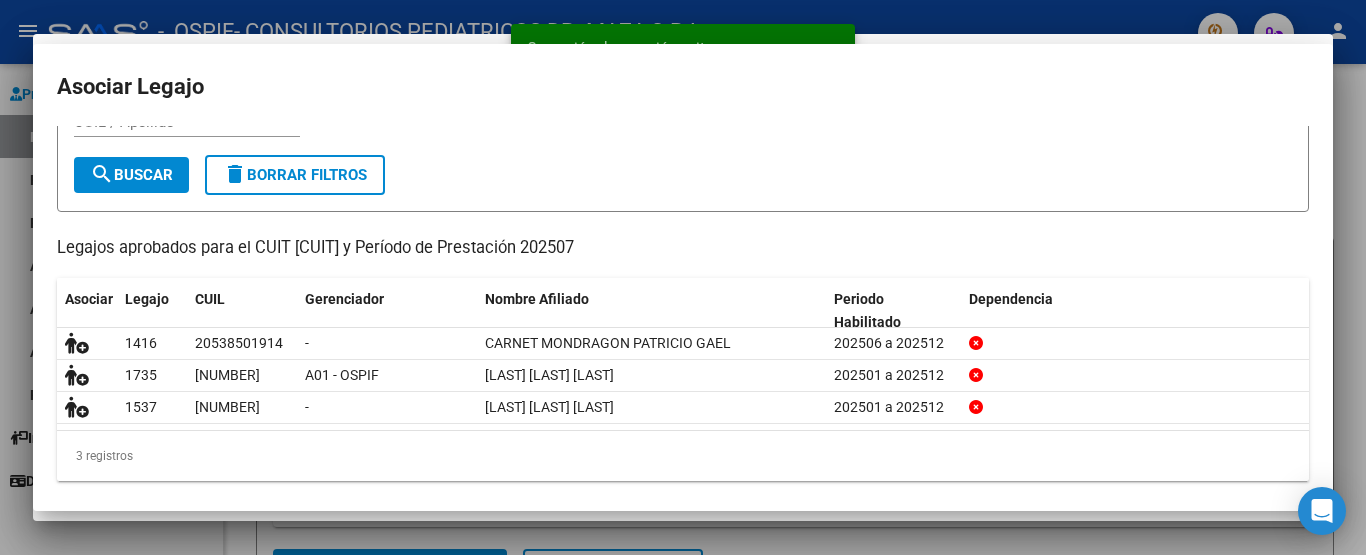 scroll, scrollTop: 0, scrollLeft: 0, axis: both 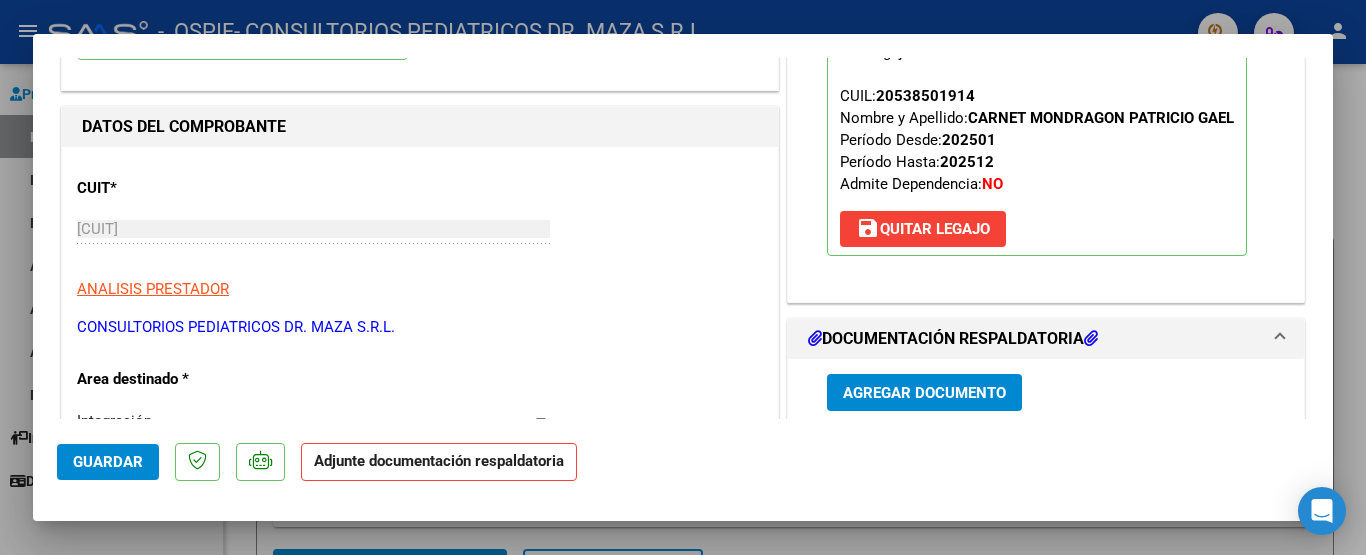 click on "Agregar Documento" at bounding box center (924, 393) 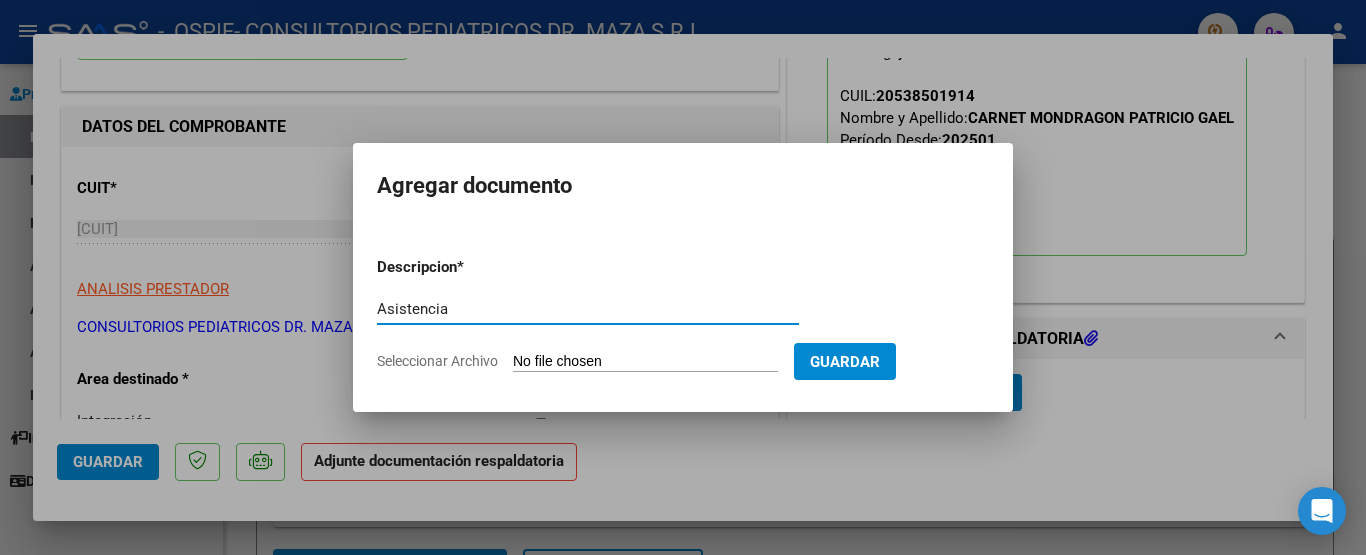type on "Asistencia" 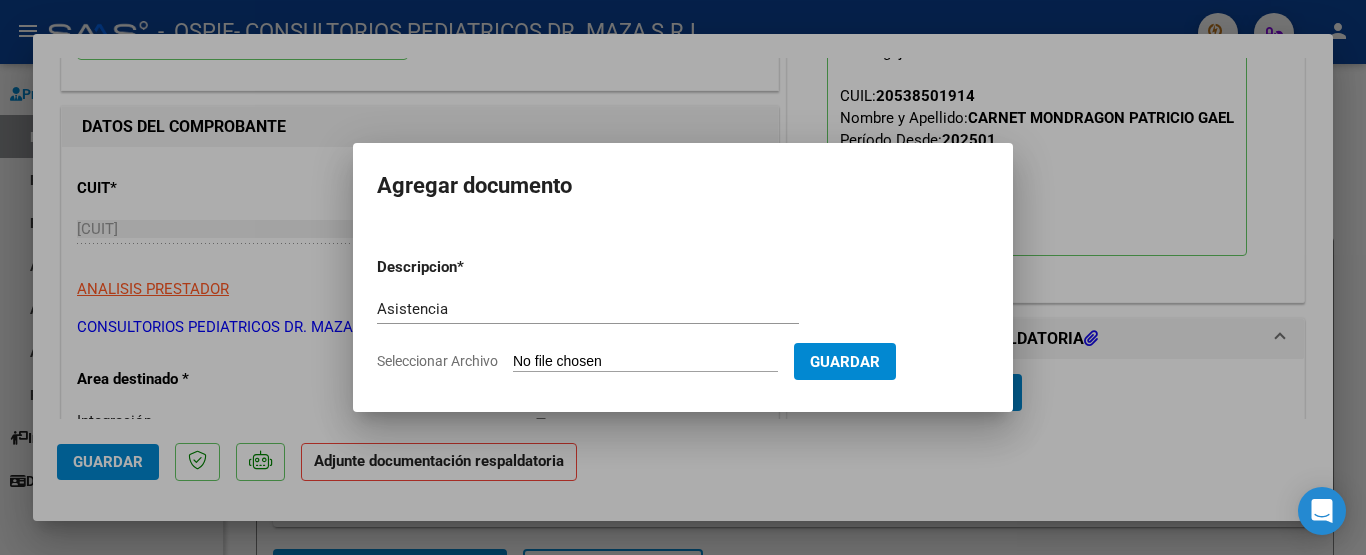 click on "Seleccionar Archivo" at bounding box center [645, 362] 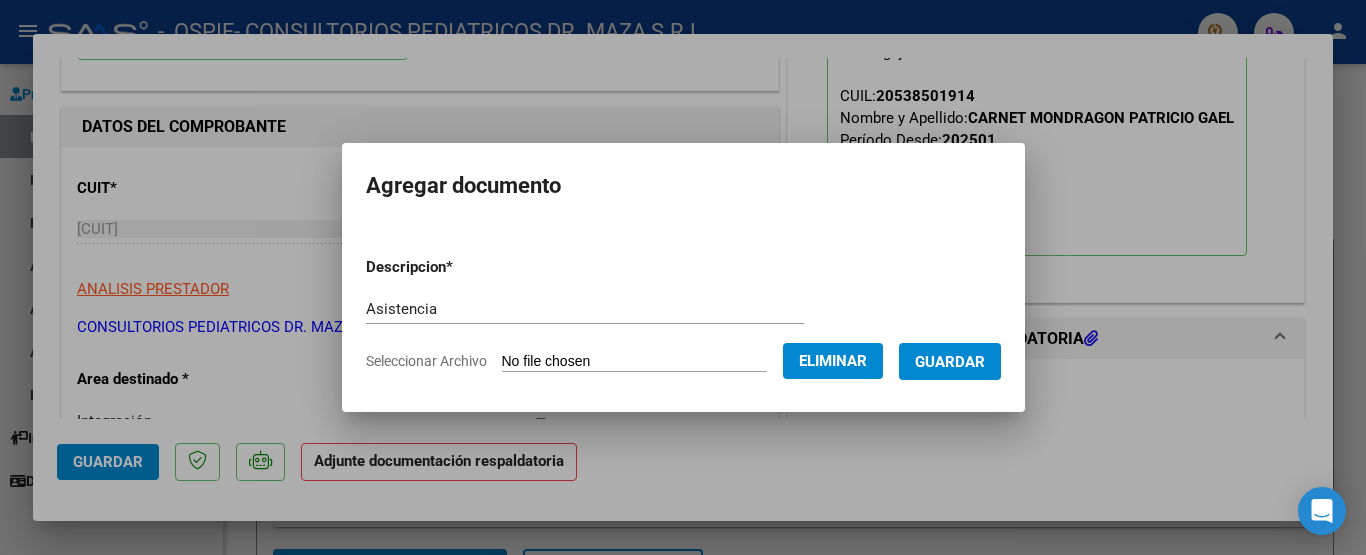 click on "Guardar" at bounding box center (950, 362) 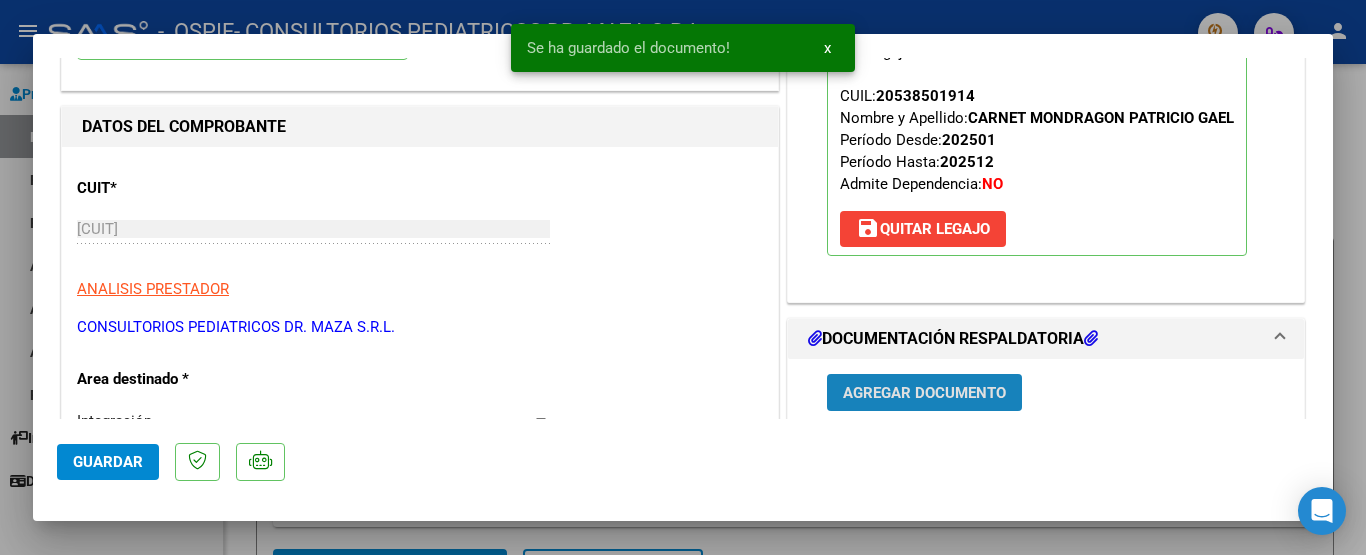 click on "Agregar Documento" at bounding box center [924, 392] 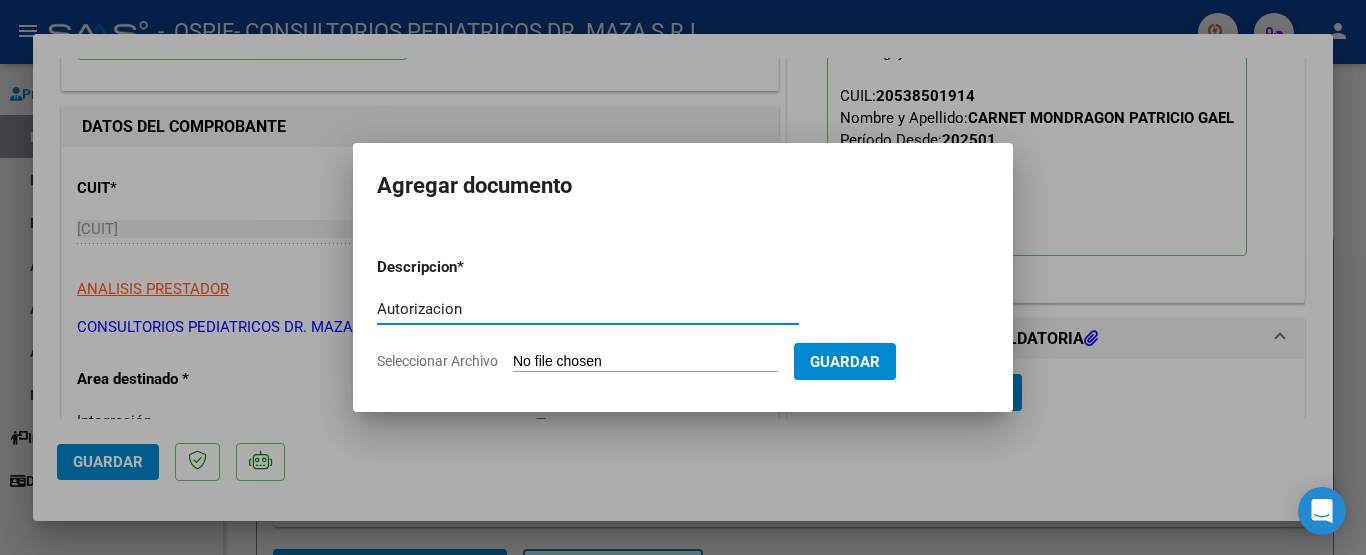 type on "Autorizacion" 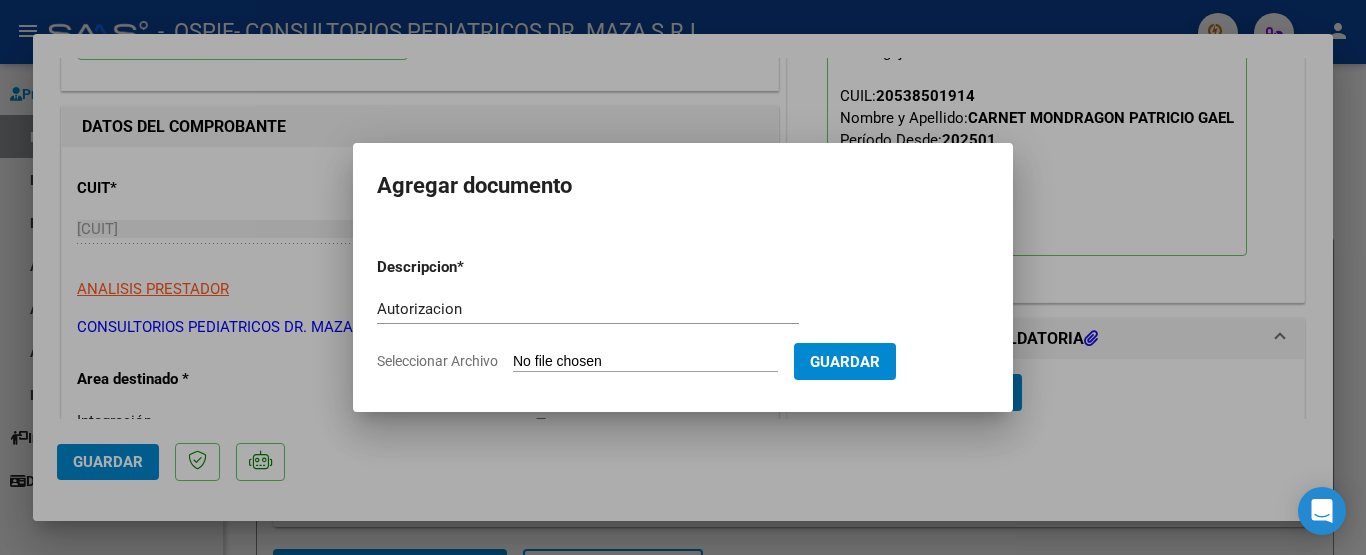 click on "Seleccionar Archivo" at bounding box center (645, 362) 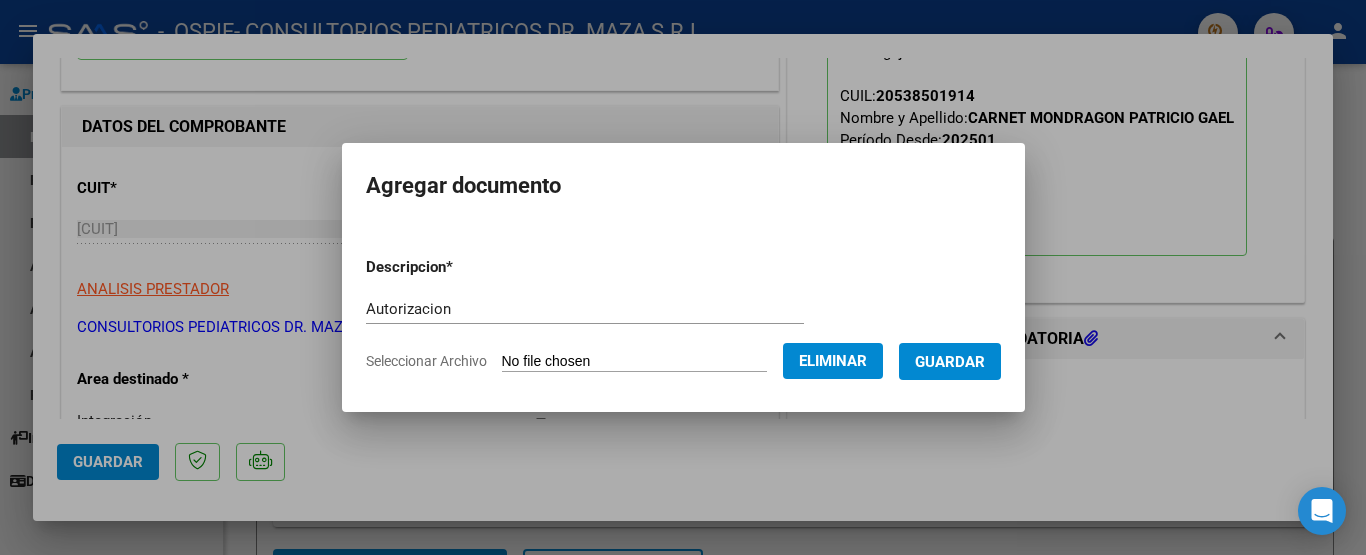 drag, startPoint x: 993, startPoint y: 359, endPoint x: 1030, endPoint y: 346, distance: 39.217342 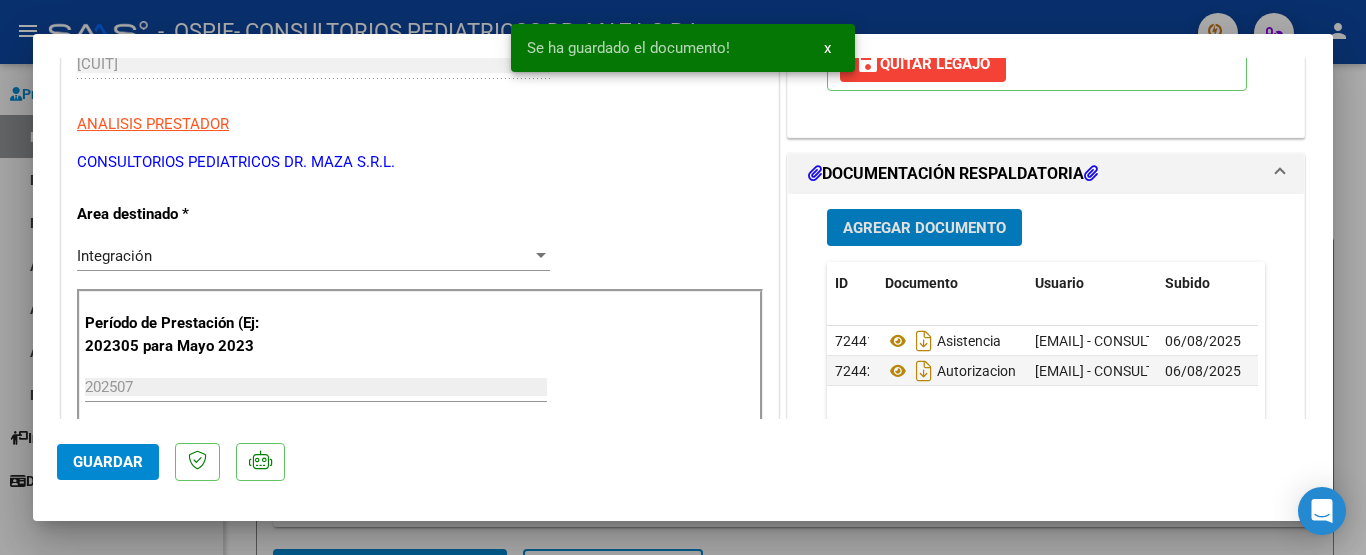 scroll, scrollTop: 400, scrollLeft: 0, axis: vertical 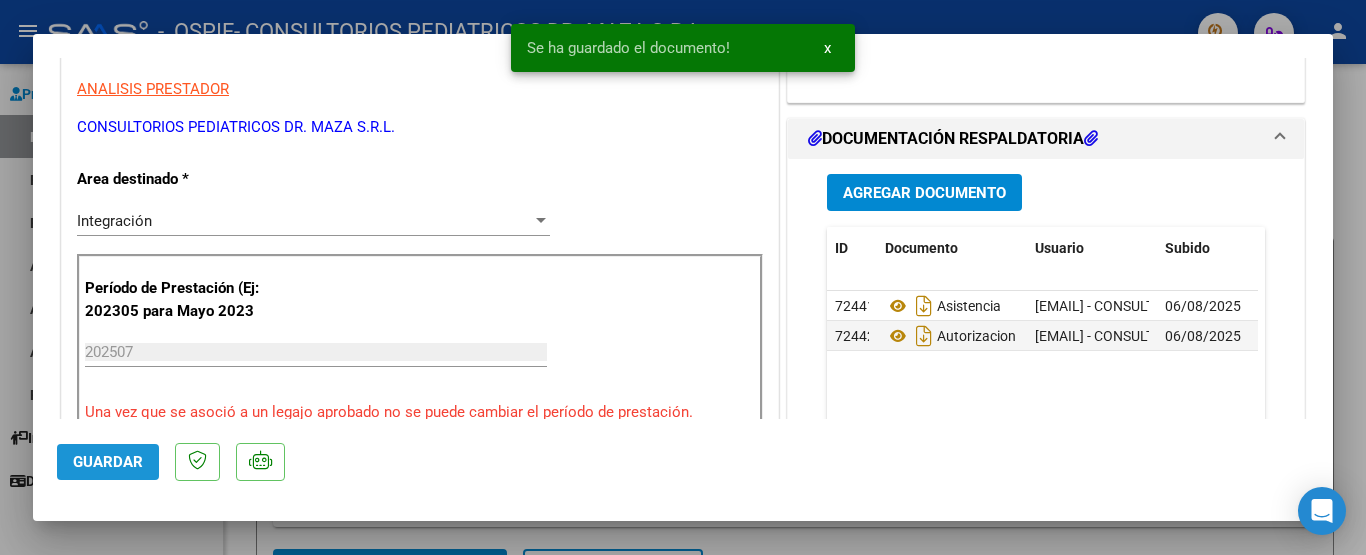 click on "Guardar" 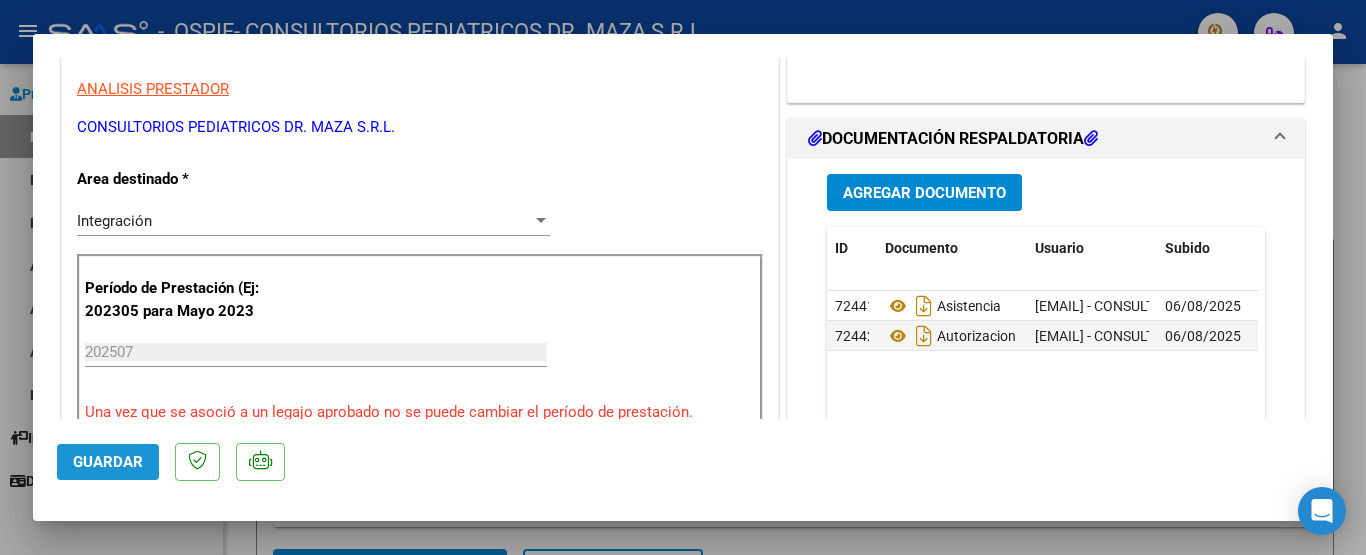 click on "Guardar" 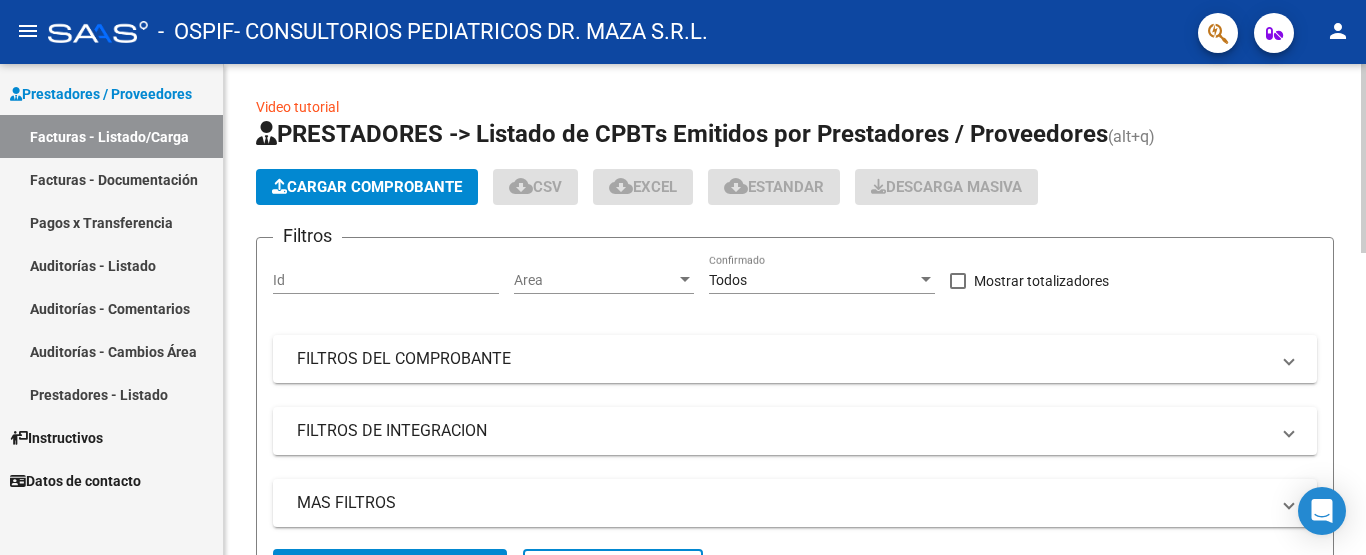 scroll, scrollTop: 0, scrollLeft: 0, axis: both 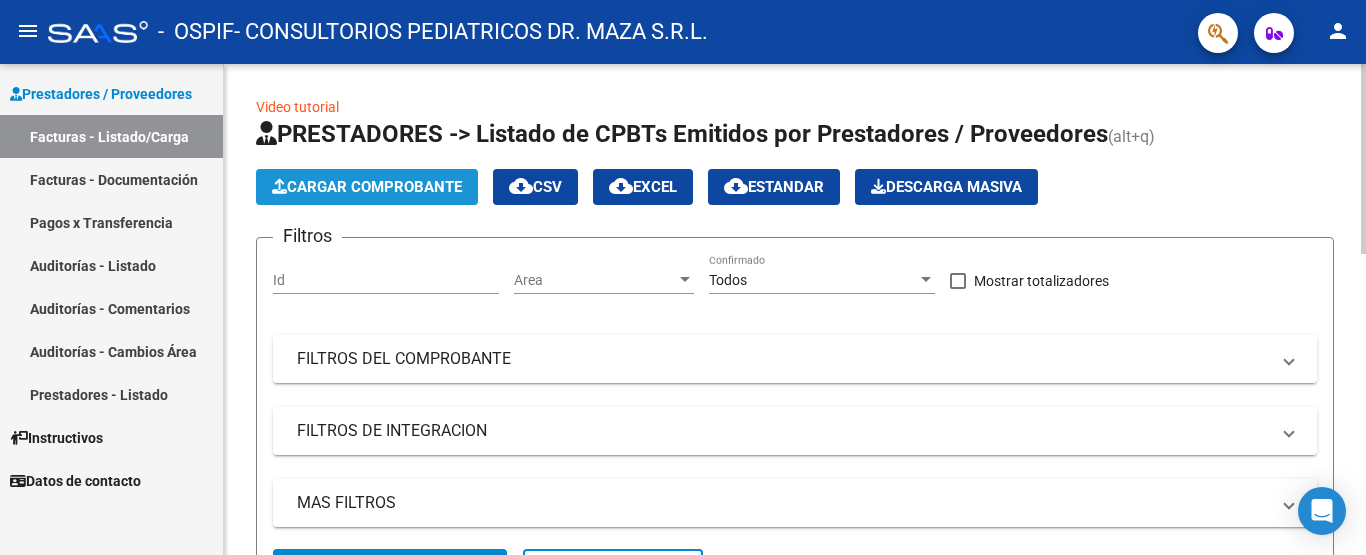 click on "Cargar Comprobante" 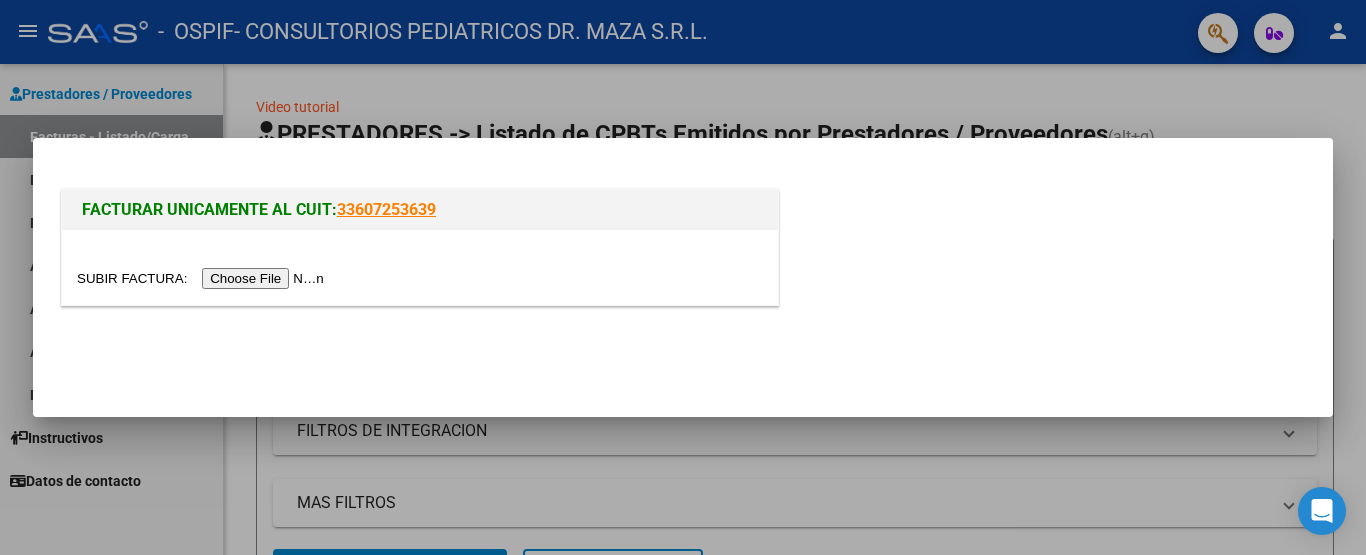 click at bounding box center (203, 278) 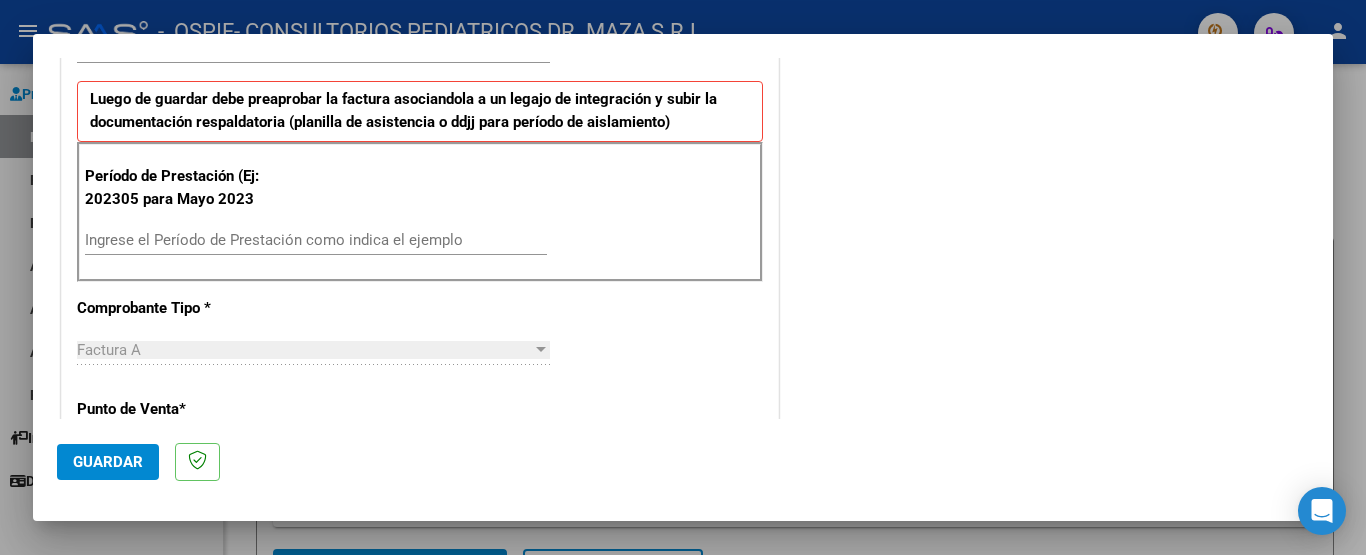 scroll, scrollTop: 500, scrollLeft: 0, axis: vertical 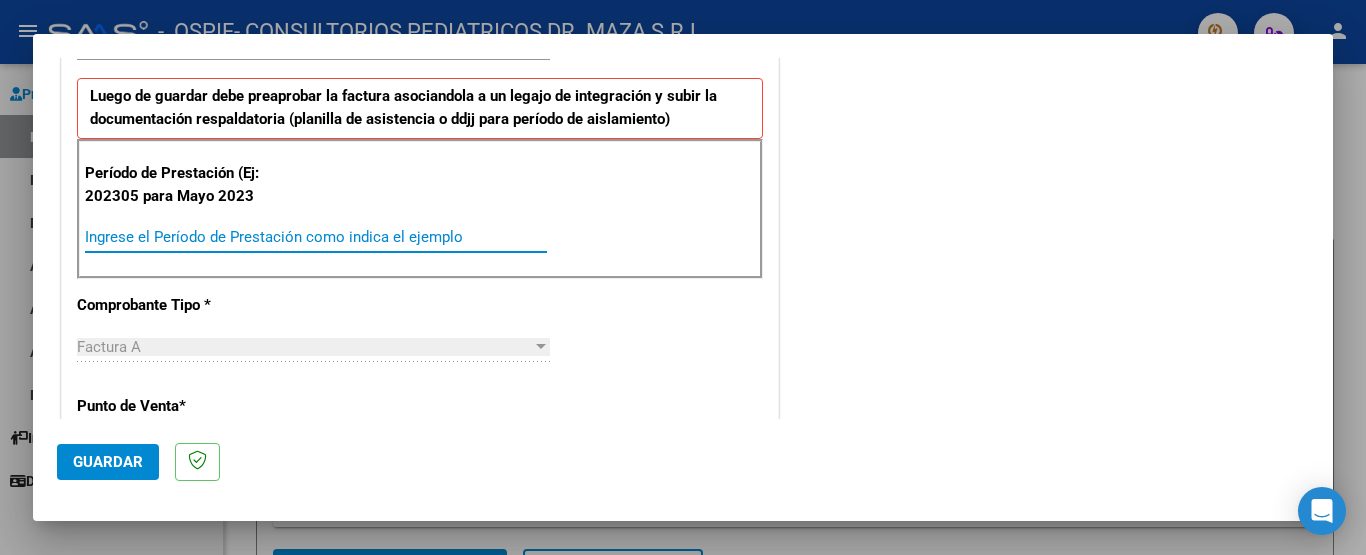 click on "Ingrese el Período de Prestación como indica el ejemplo" at bounding box center (316, 237) 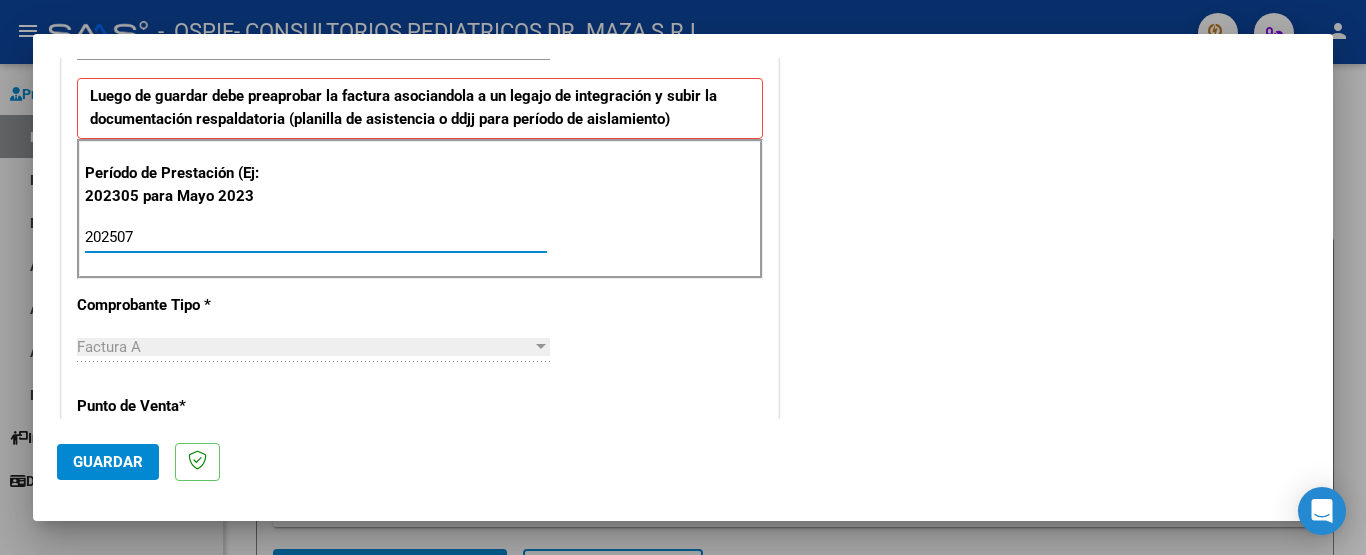 type on "202507" 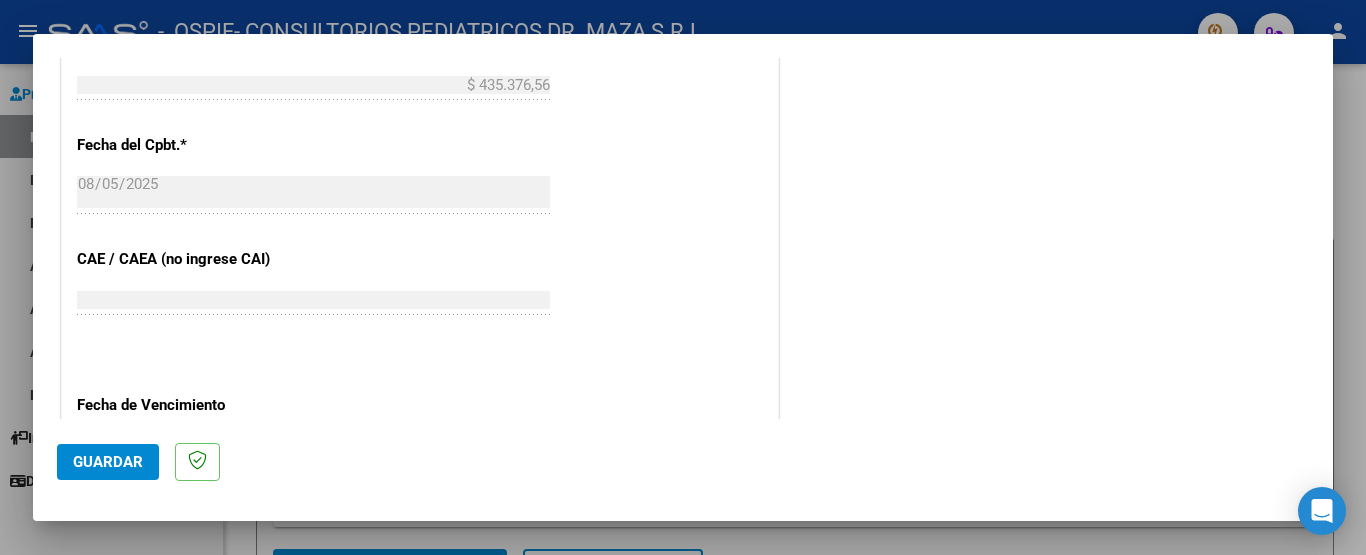 scroll, scrollTop: 1100, scrollLeft: 0, axis: vertical 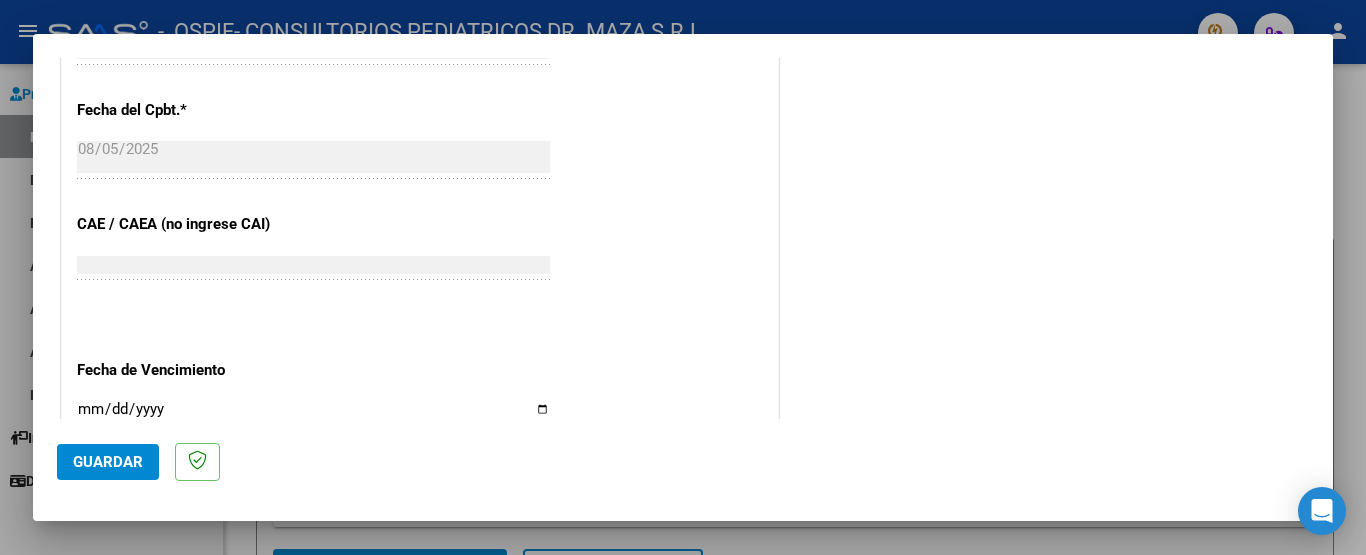 click on "Ingresar la fecha" at bounding box center (313, 417) 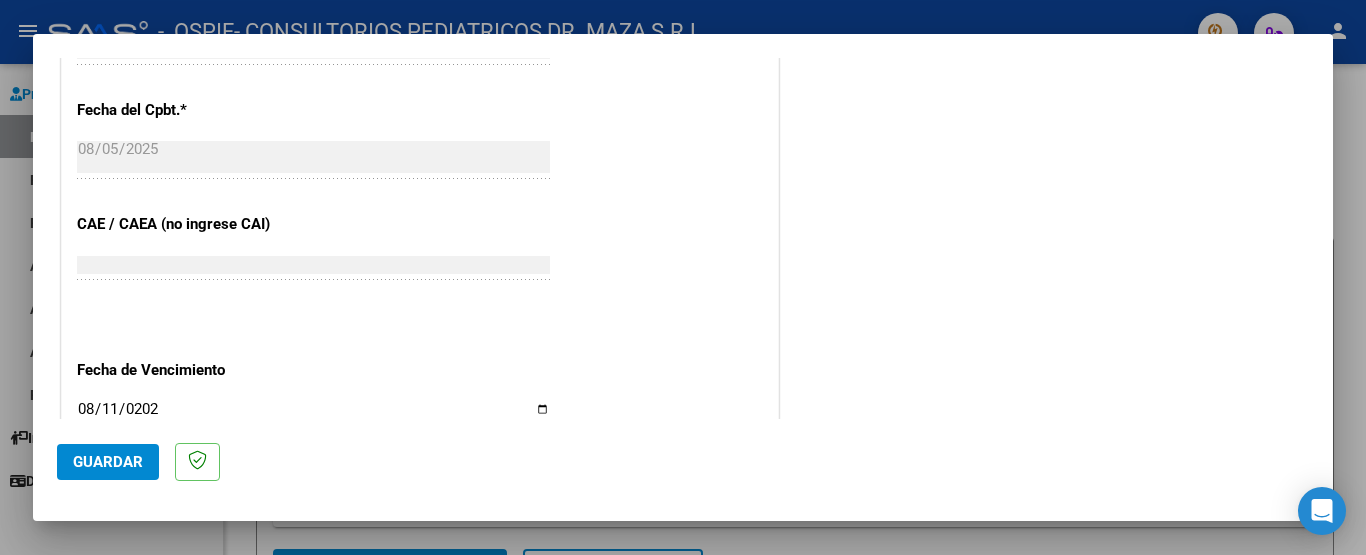 type on "2025-08-11" 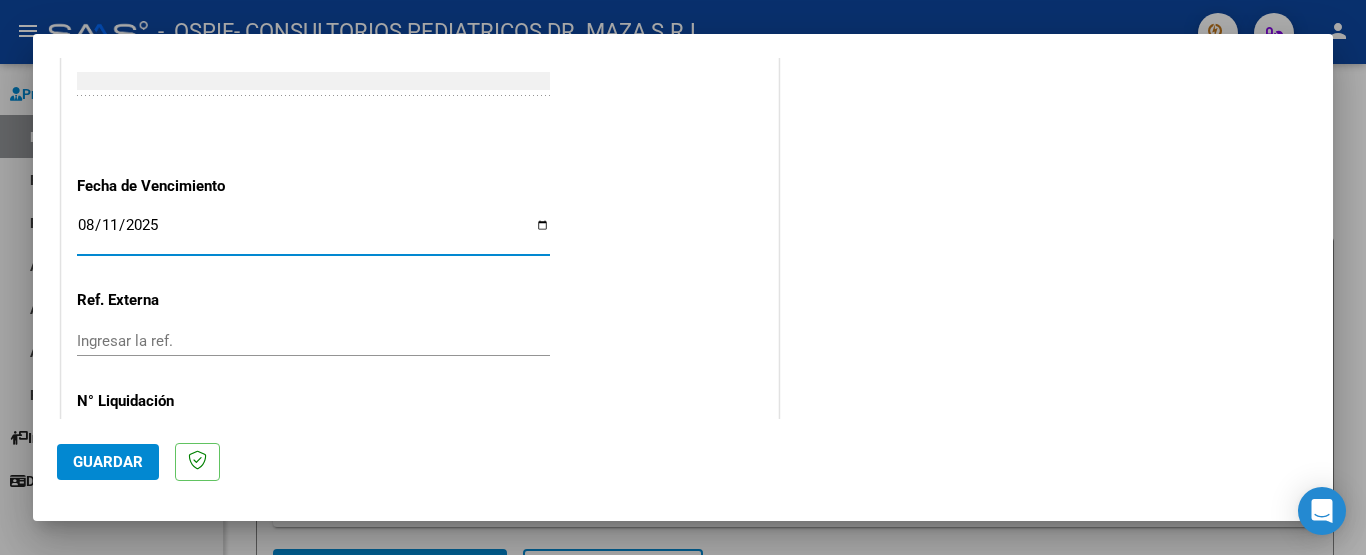 scroll, scrollTop: 1300, scrollLeft: 0, axis: vertical 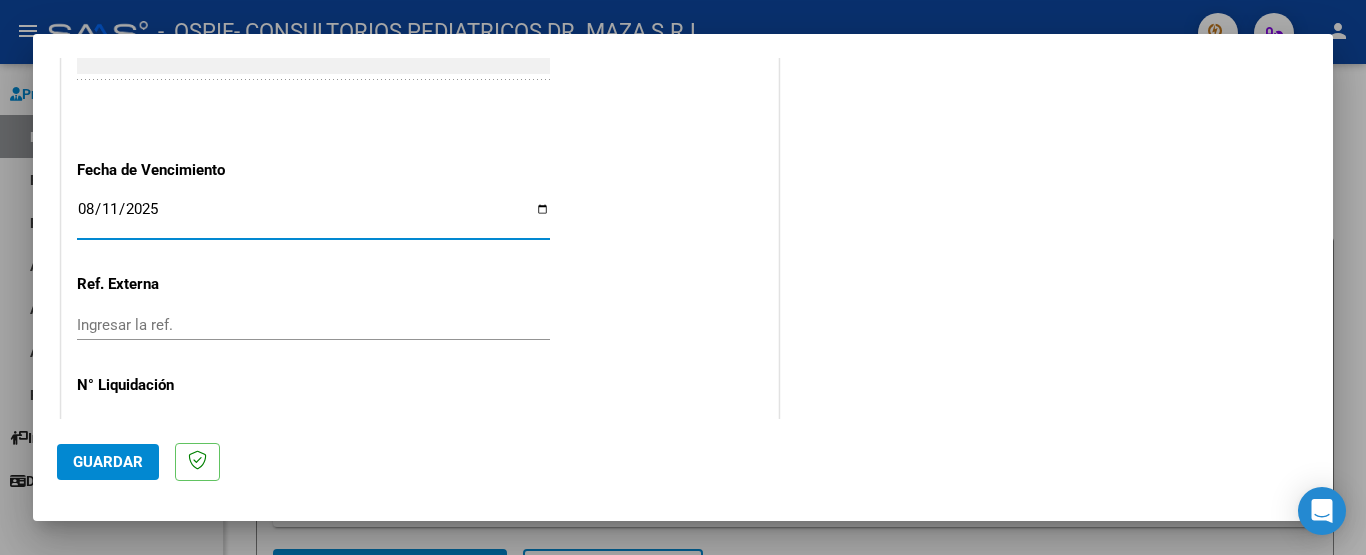 click on "Guardar" 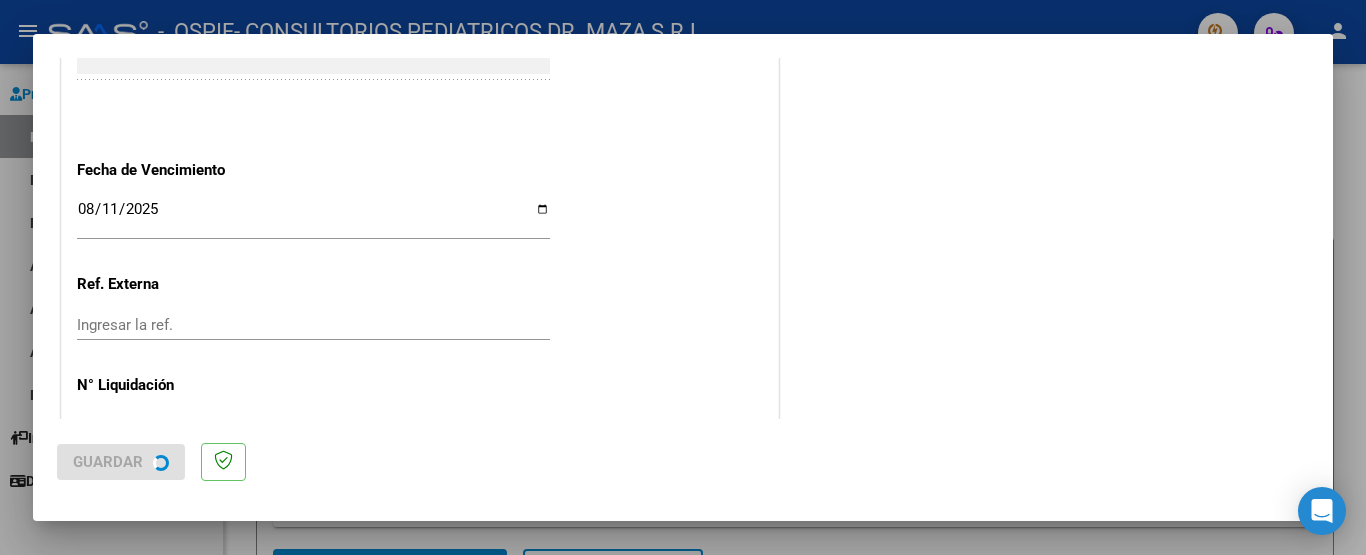 scroll, scrollTop: 0, scrollLeft: 0, axis: both 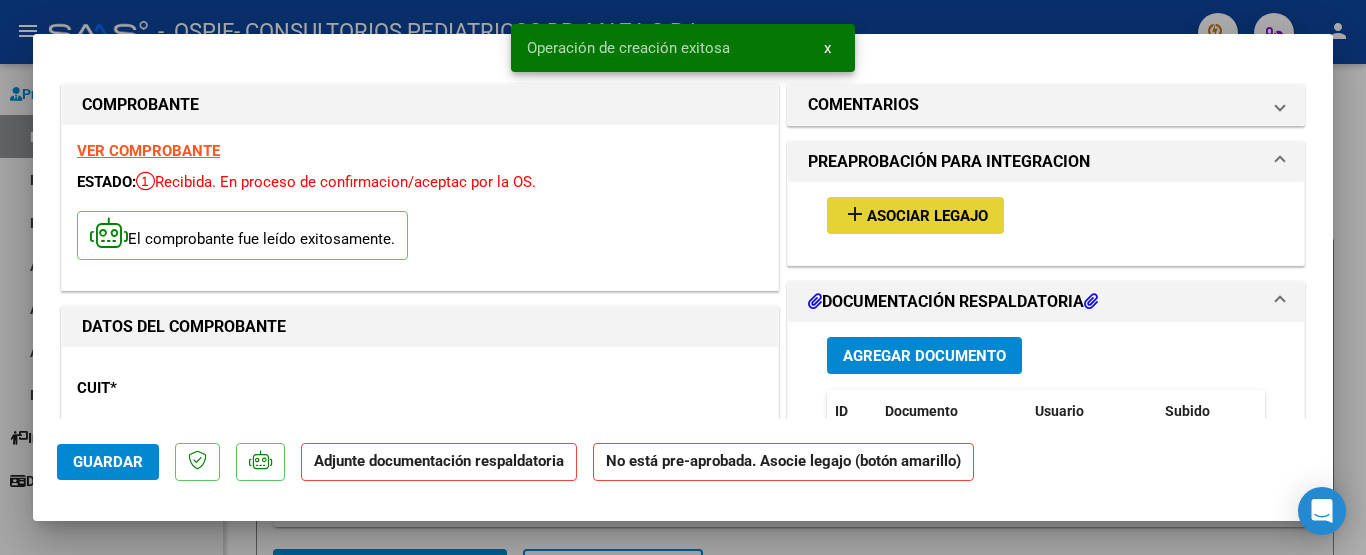 click on "Asociar Legajo" at bounding box center [927, 216] 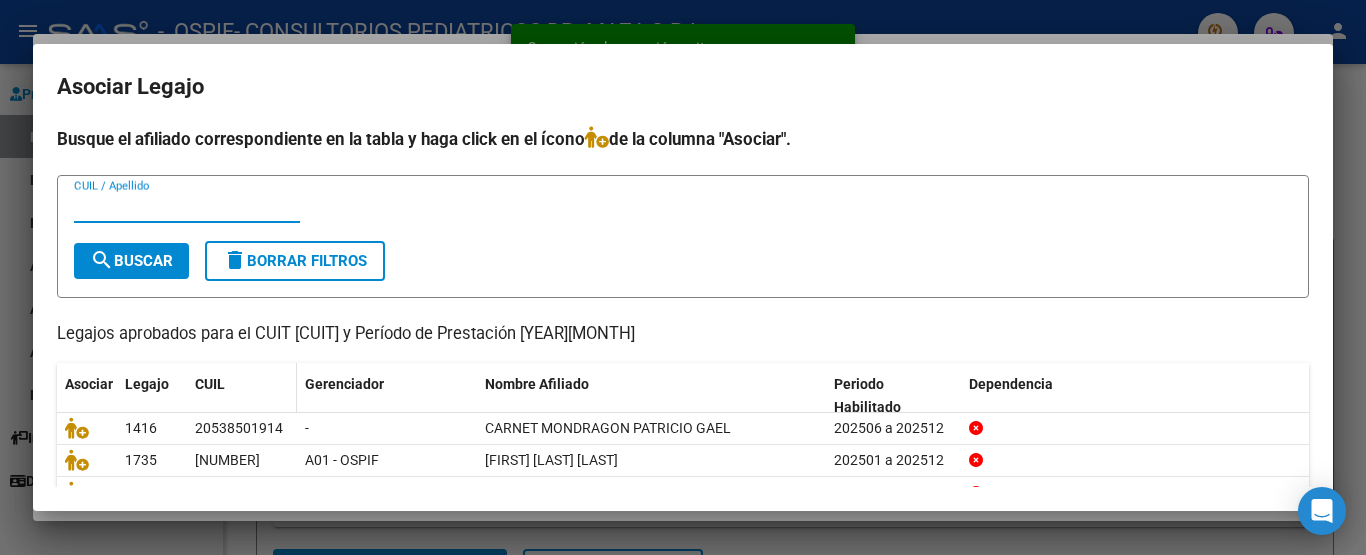 scroll, scrollTop: 99, scrollLeft: 0, axis: vertical 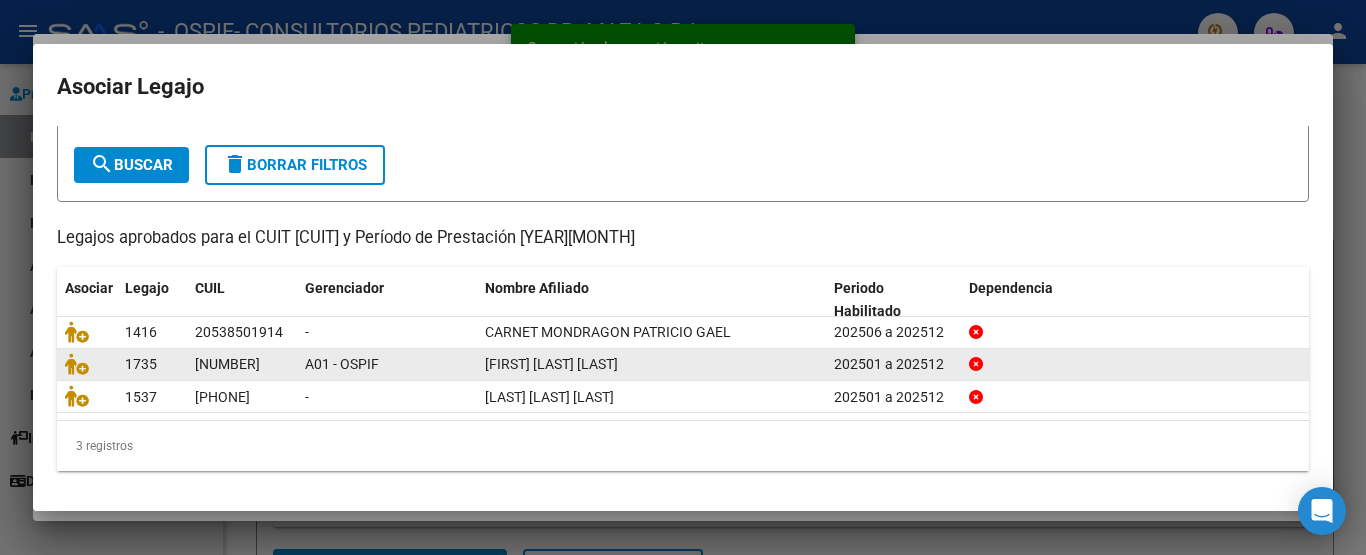 click 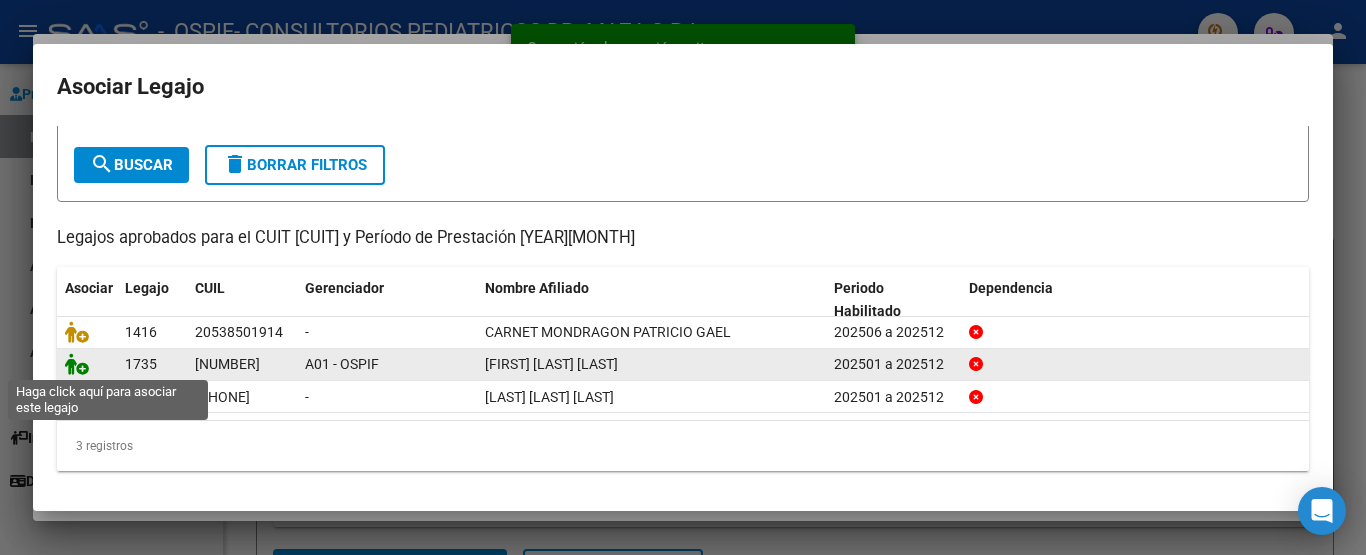 click 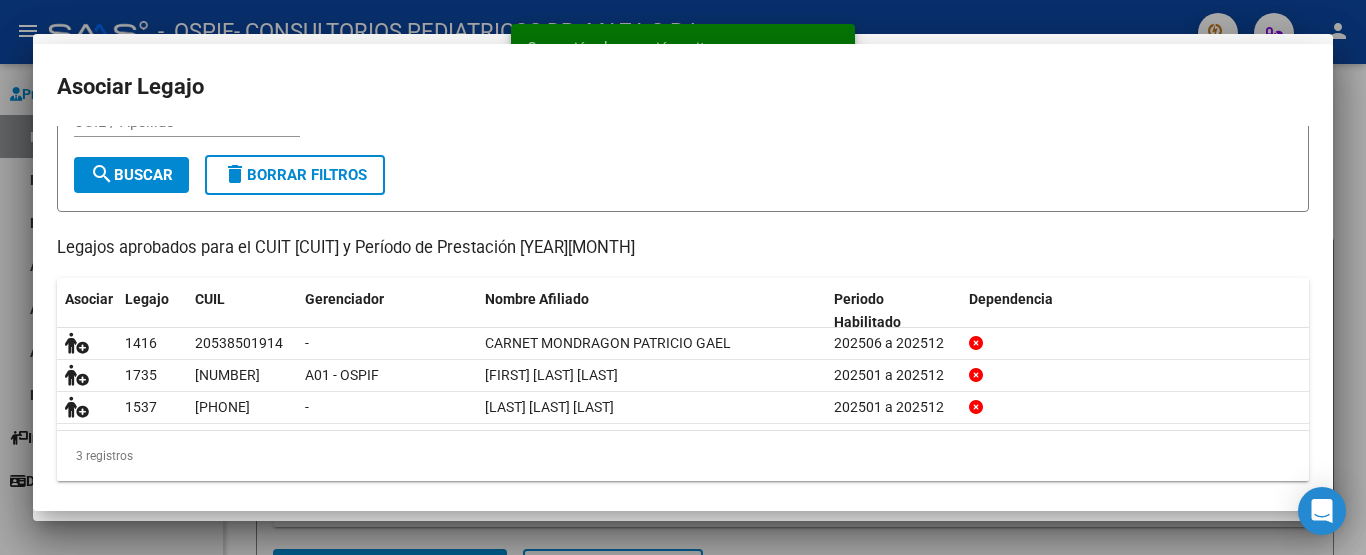 scroll, scrollTop: 0, scrollLeft: 0, axis: both 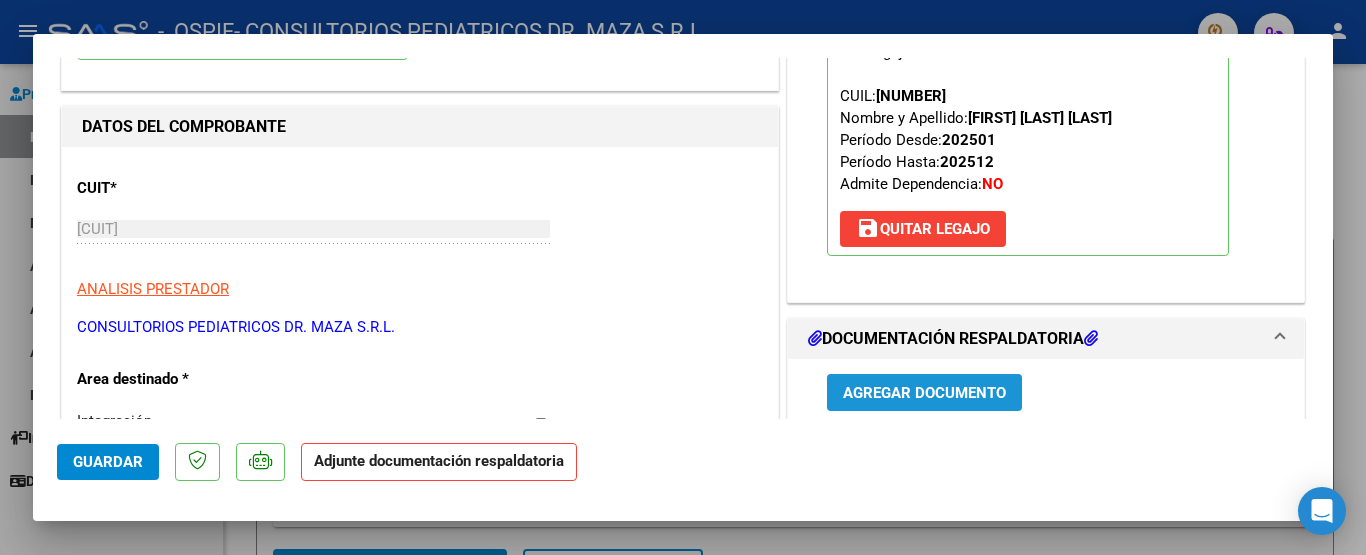 click on "Agregar Documento" at bounding box center [924, 392] 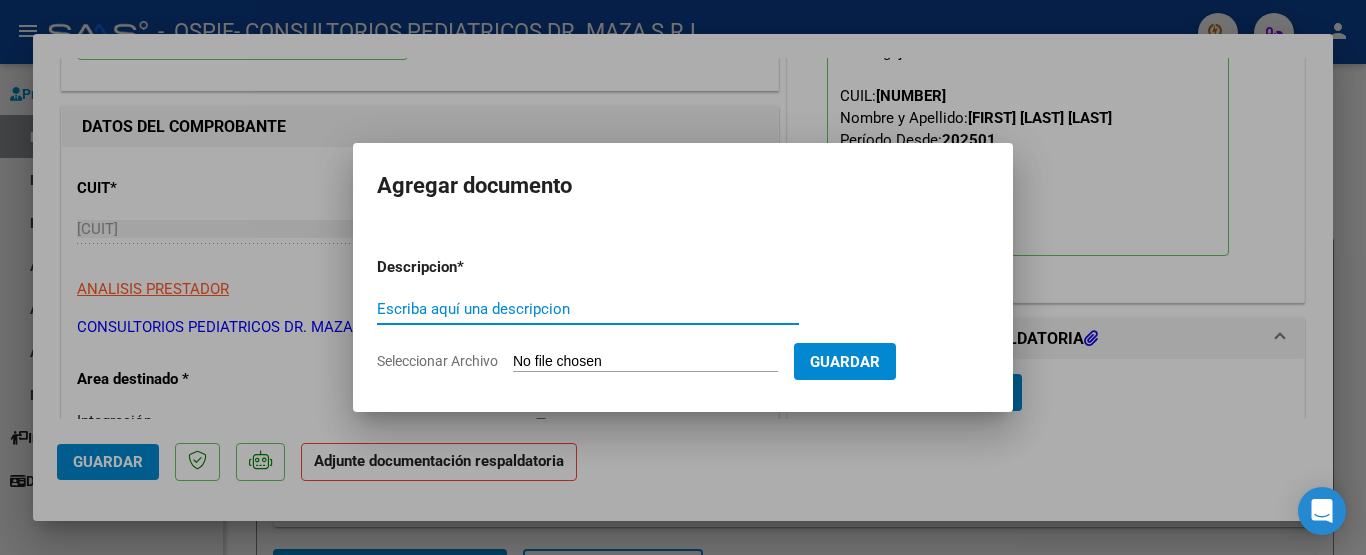 click on "Escriba aquí una descripcion" at bounding box center (588, 309) 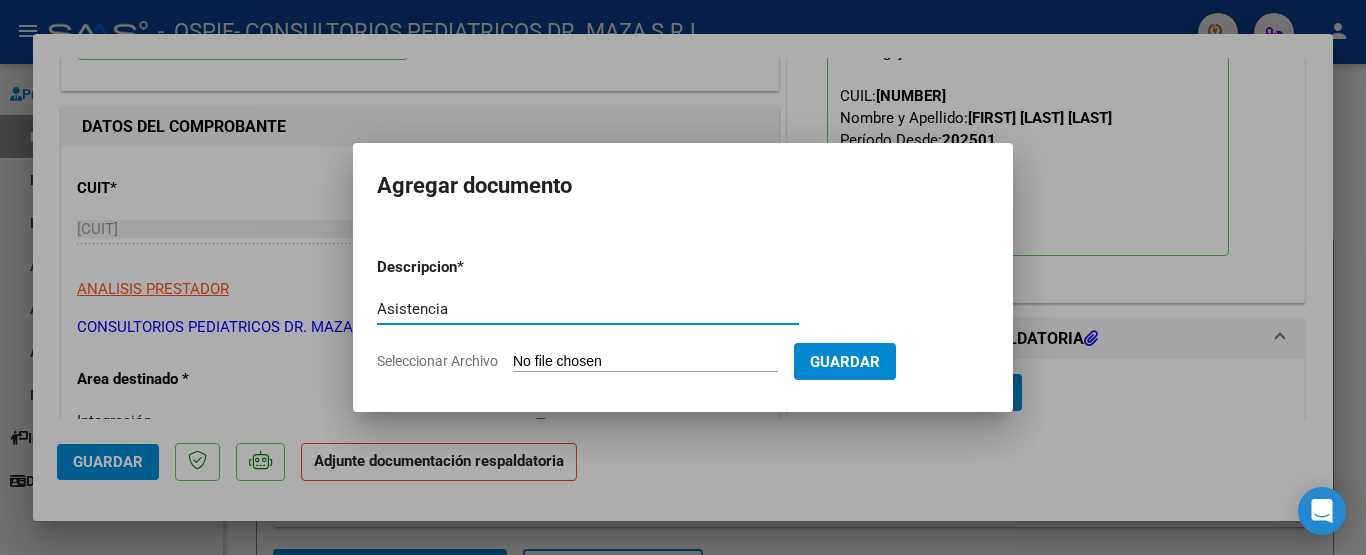 type on "Asistencia" 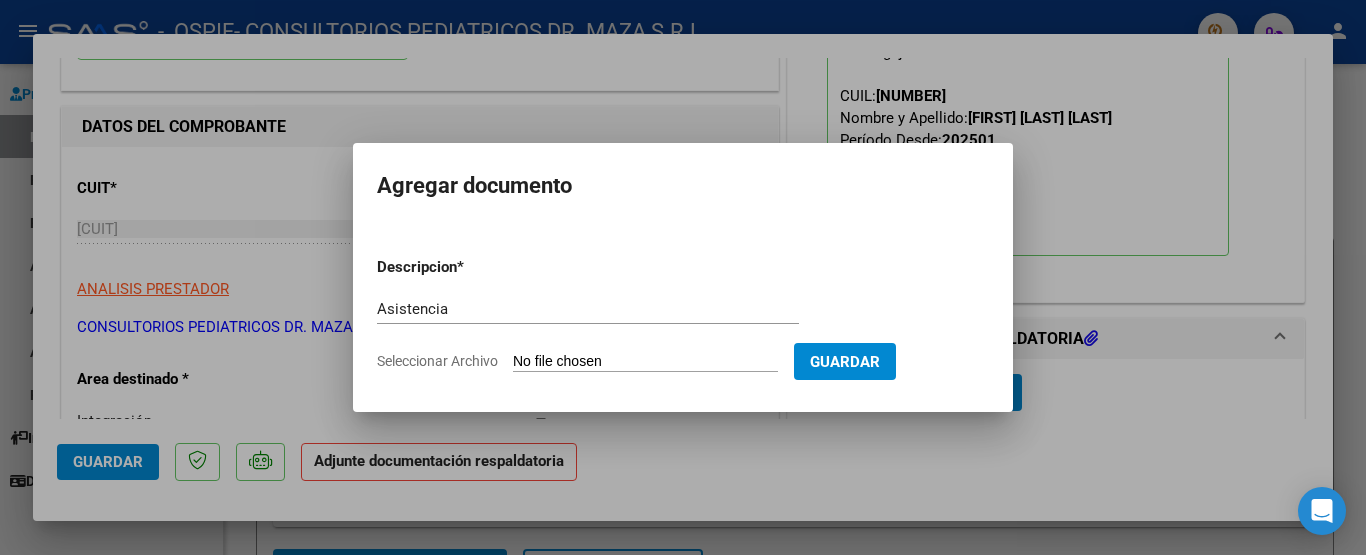 click on "Seleccionar Archivo" at bounding box center (645, 362) 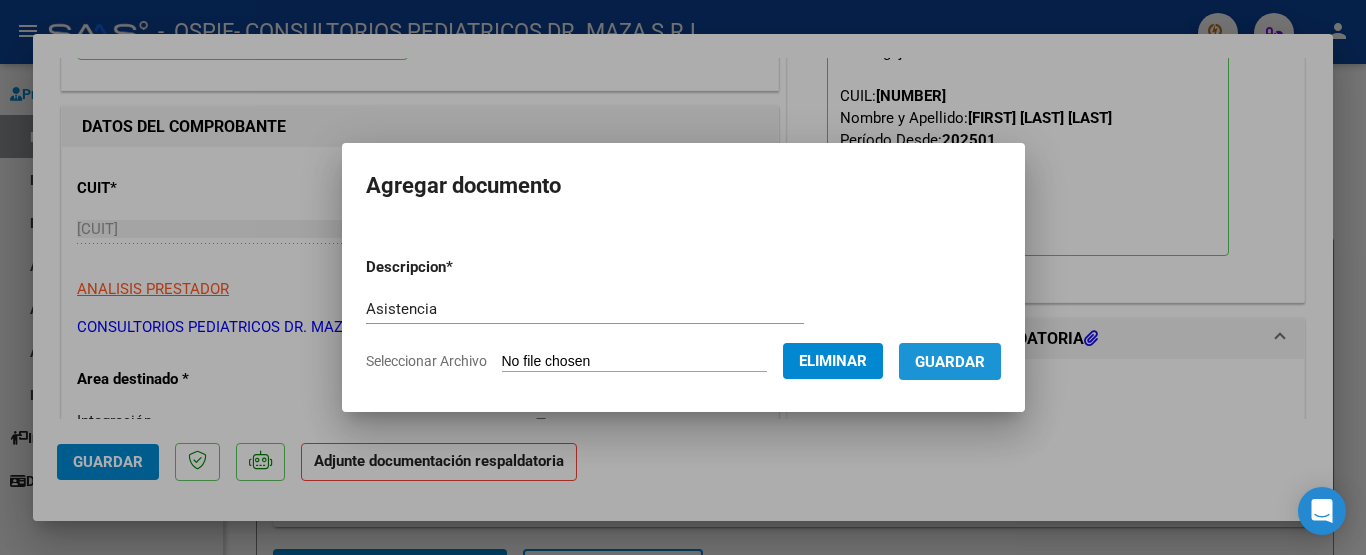 click on "Guardar" at bounding box center [950, 362] 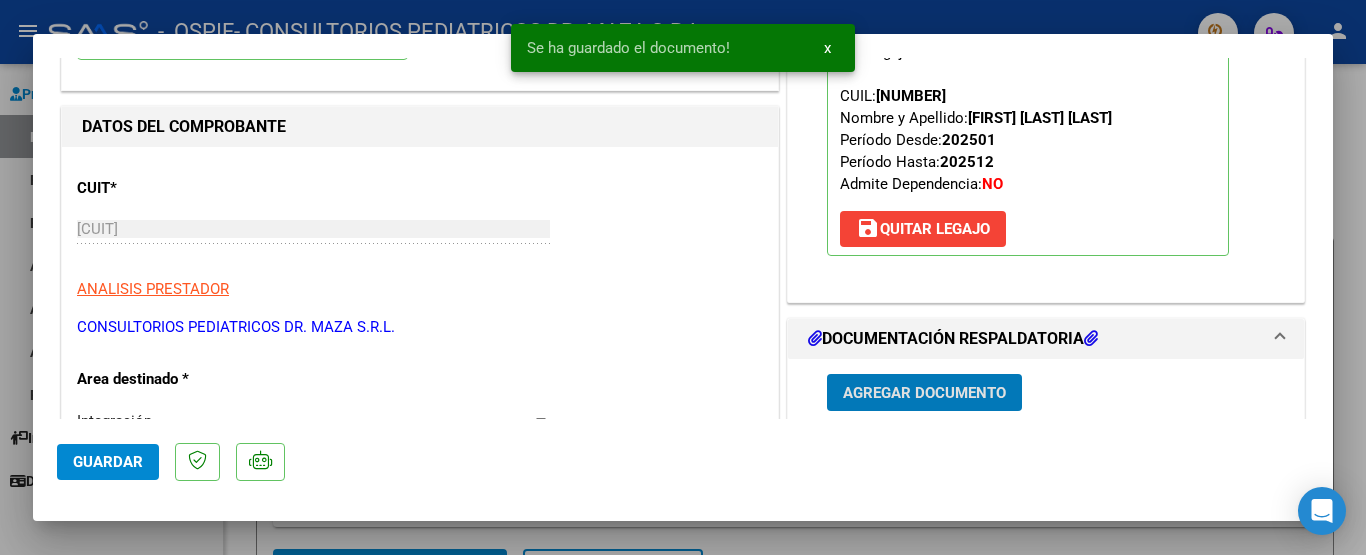 click on "Agregar Documento" at bounding box center [924, 393] 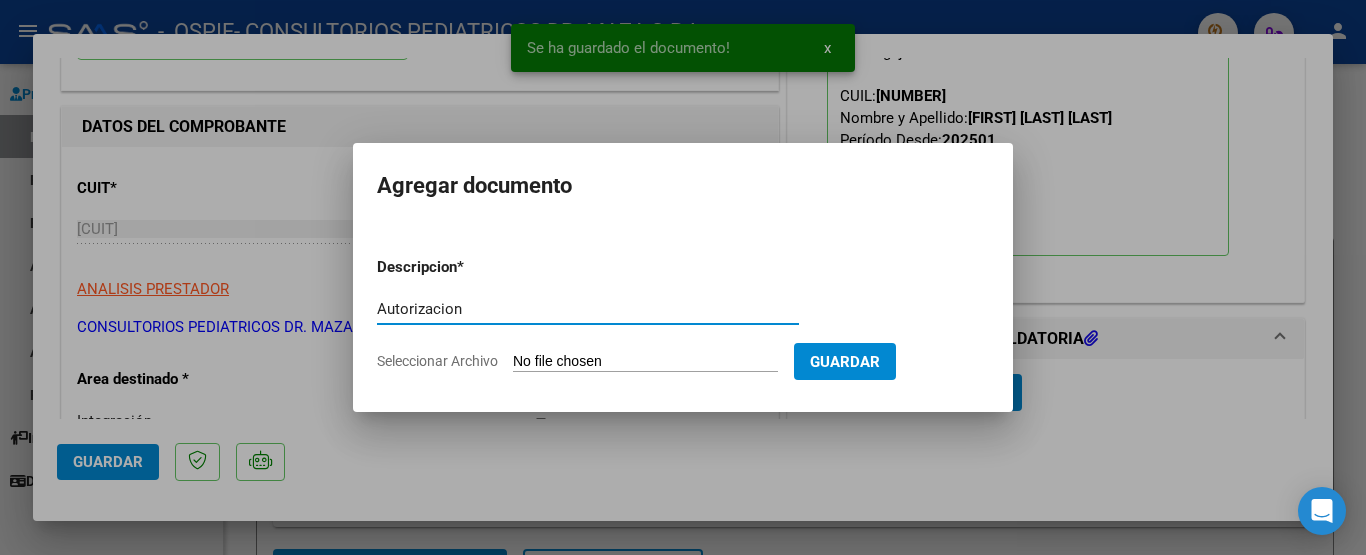 type on "Autorizacion" 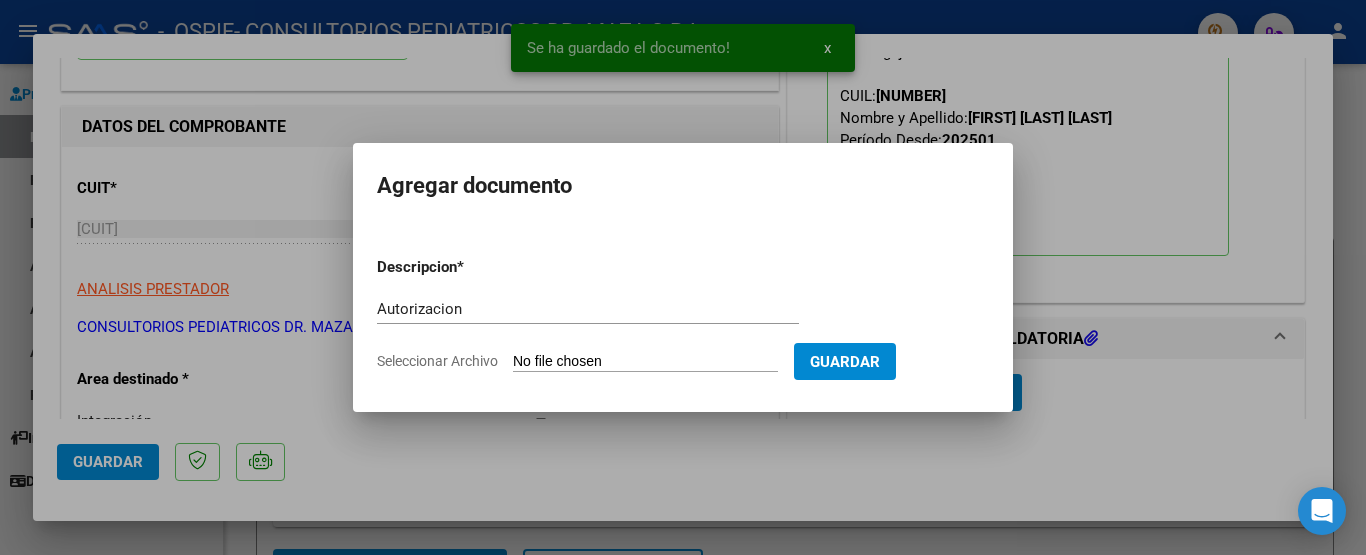 click on "Seleccionar Archivo" at bounding box center [645, 362] 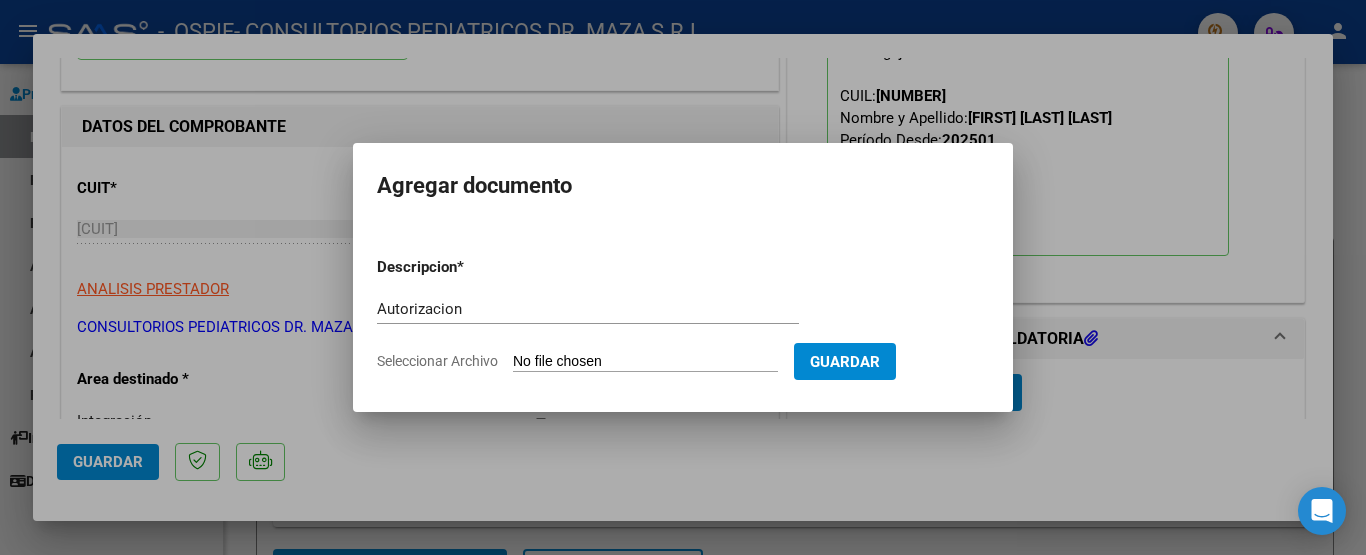 type on "C:\fakepath\Falcon Santiago AUTORIZACION.jpeg" 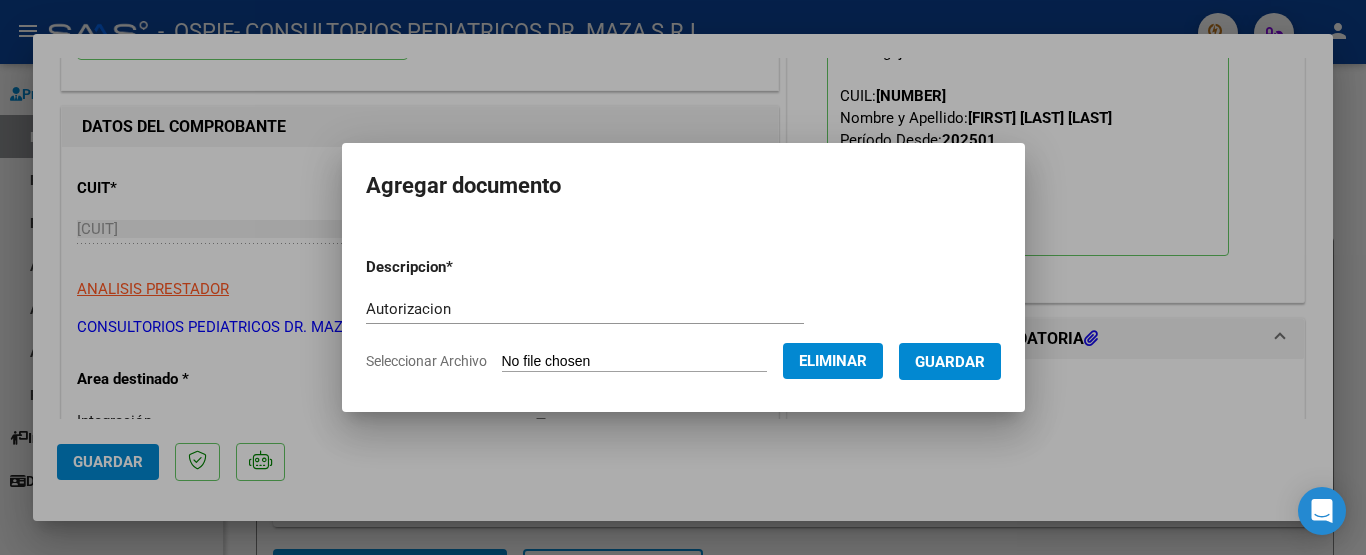 click on "Guardar" at bounding box center [950, 362] 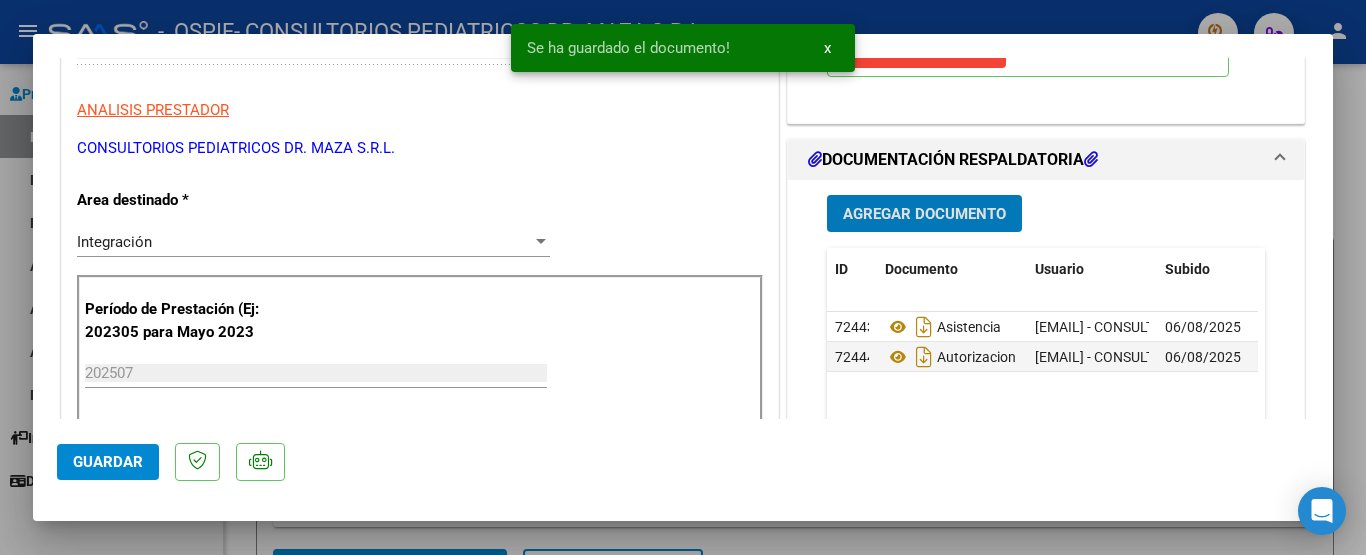 scroll, scrollTop: 400, scrollLeft: 0, axis: vertical 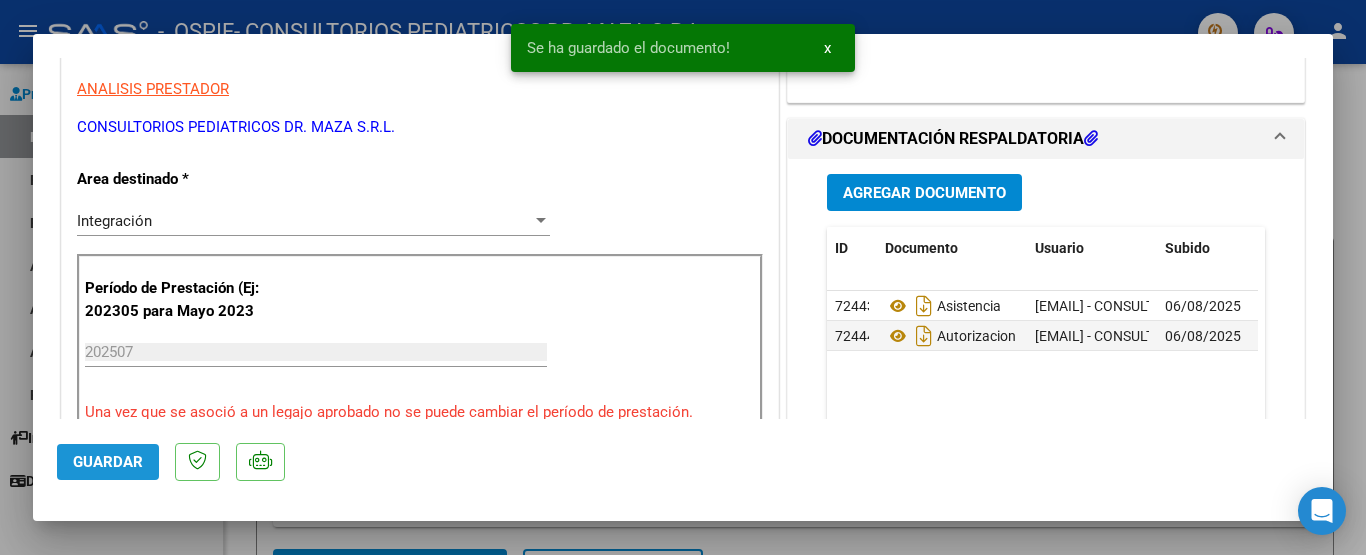 click on "Guardar" 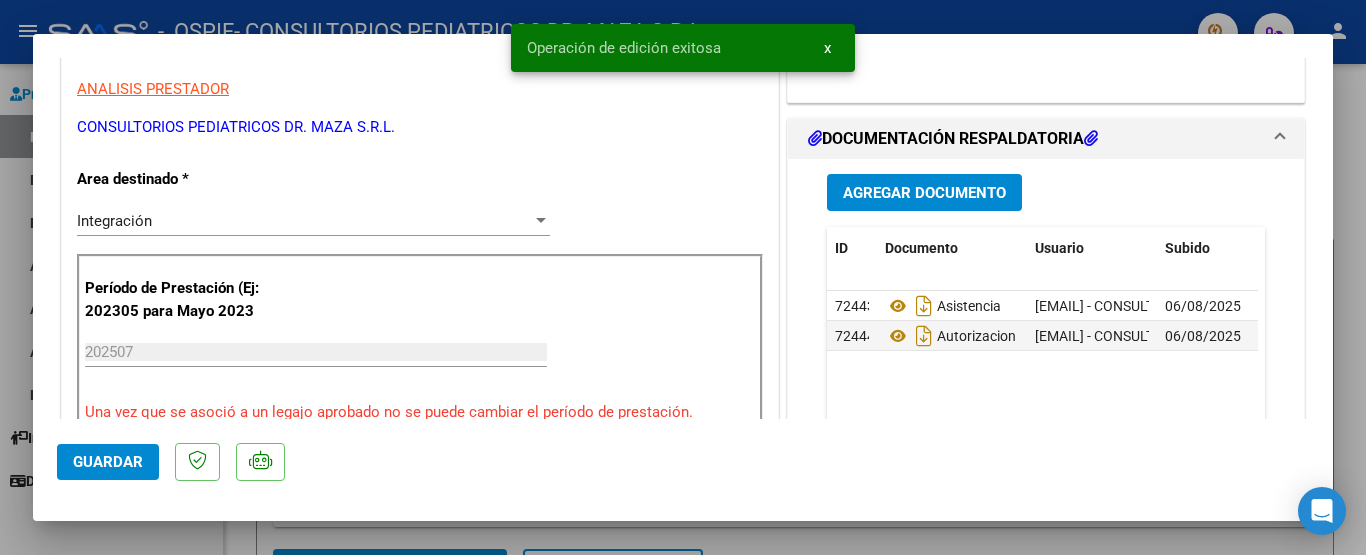 click on "Guardar" 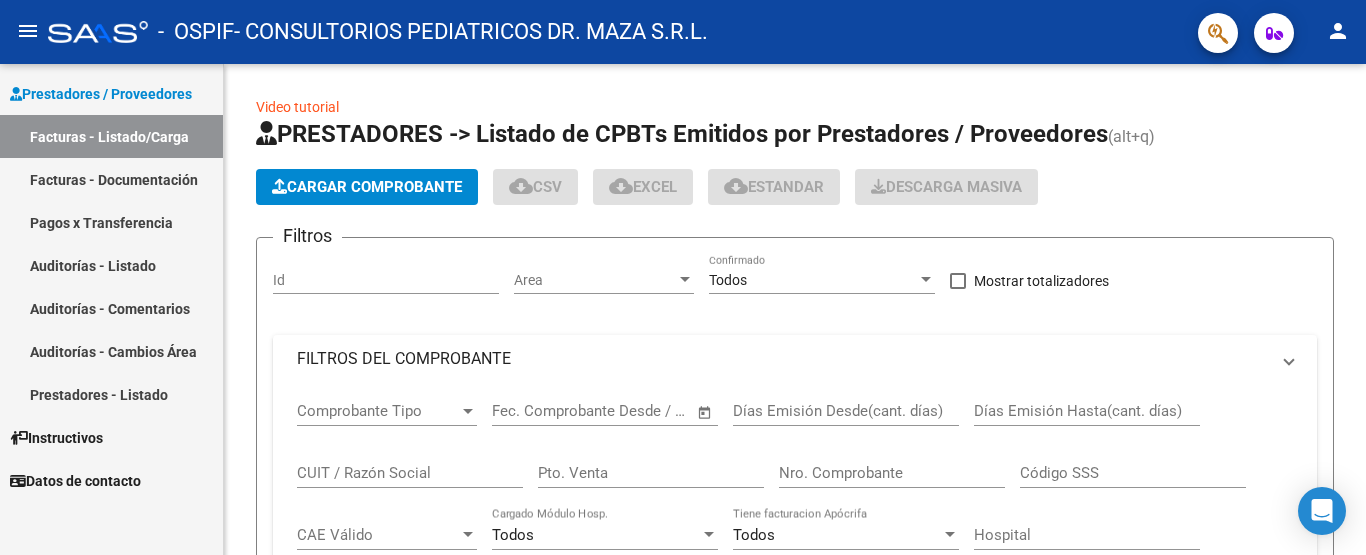 scroll, scrollTop: 0, scrollLeft: 0, axis: both 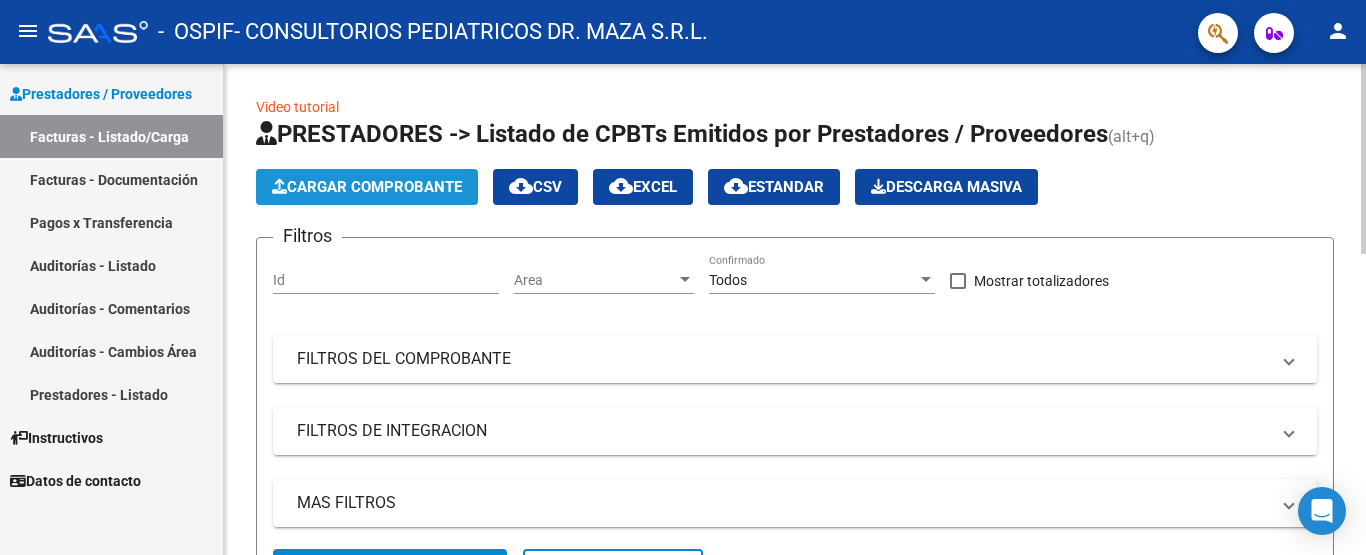 click on "Cargar Comprobante" 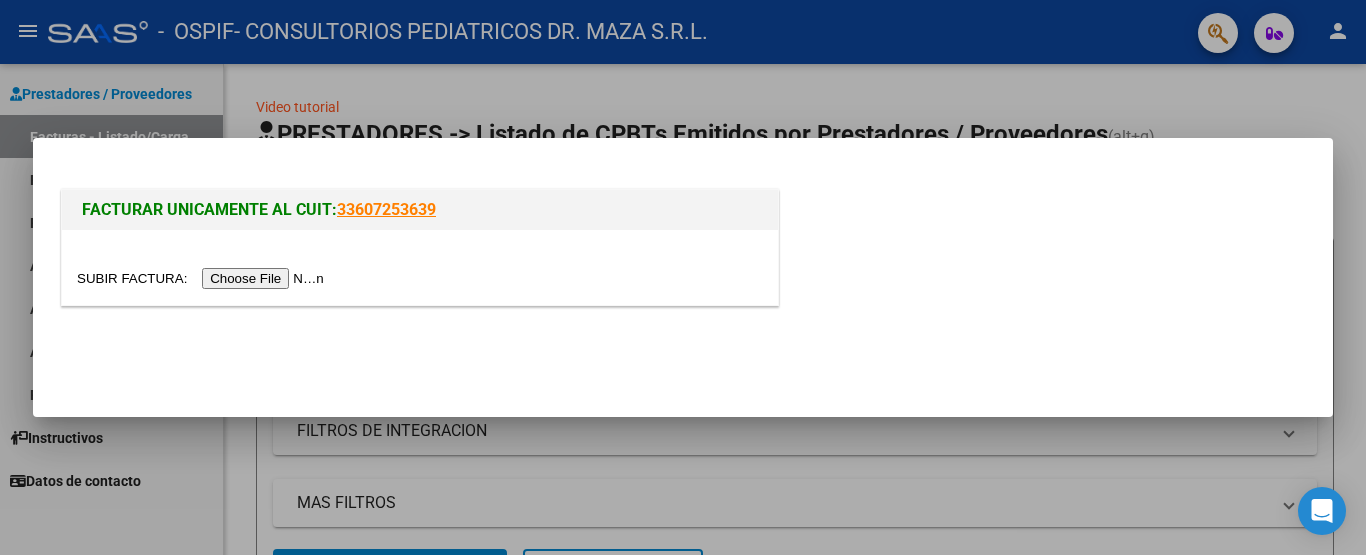 click at bounding box center [203, 278] 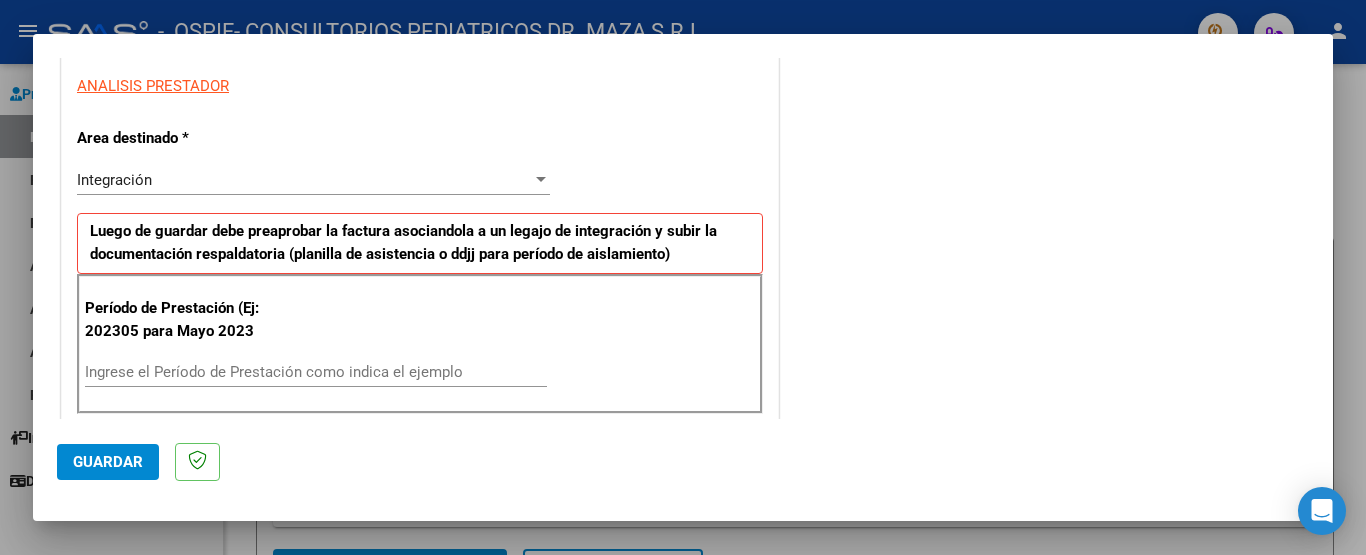 scroll, scrollTop: 400, scrollLeft: 0, axis: vertical 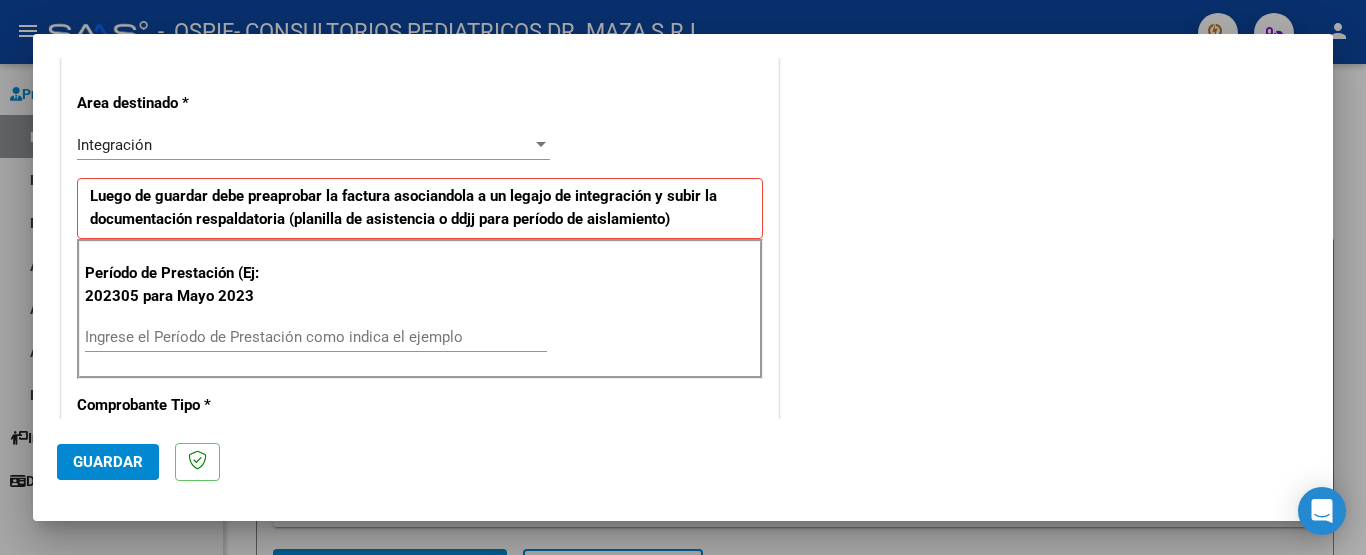 click on "Ingrese el Período de Prestación como indica el ejemplo" at bounding box center (316, 337) 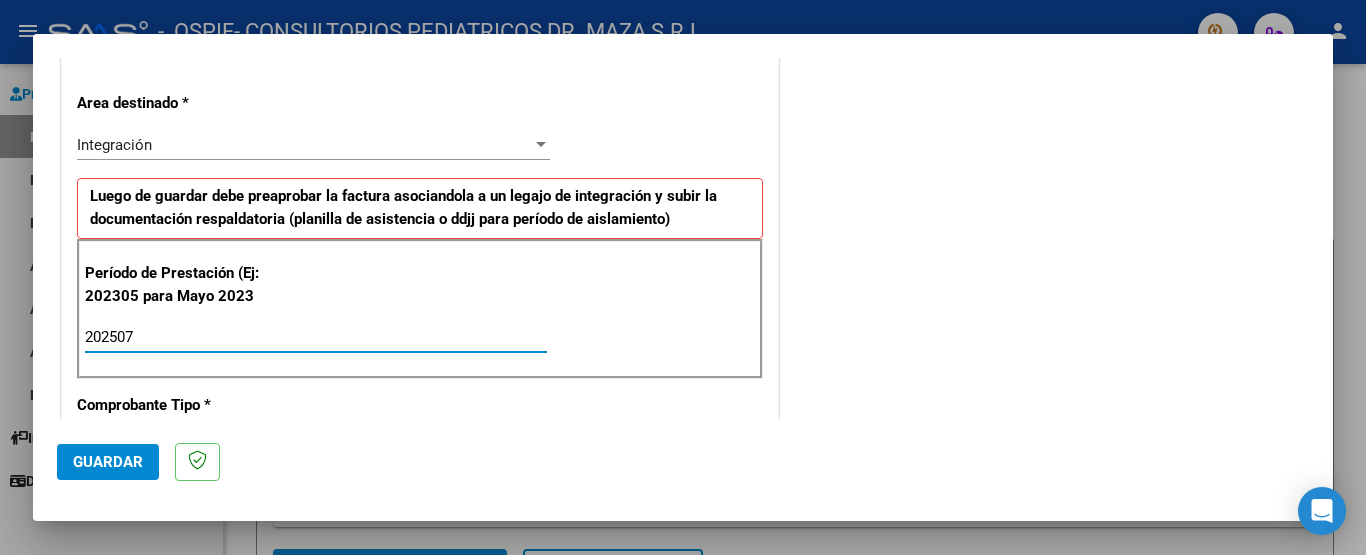 type on "202507" 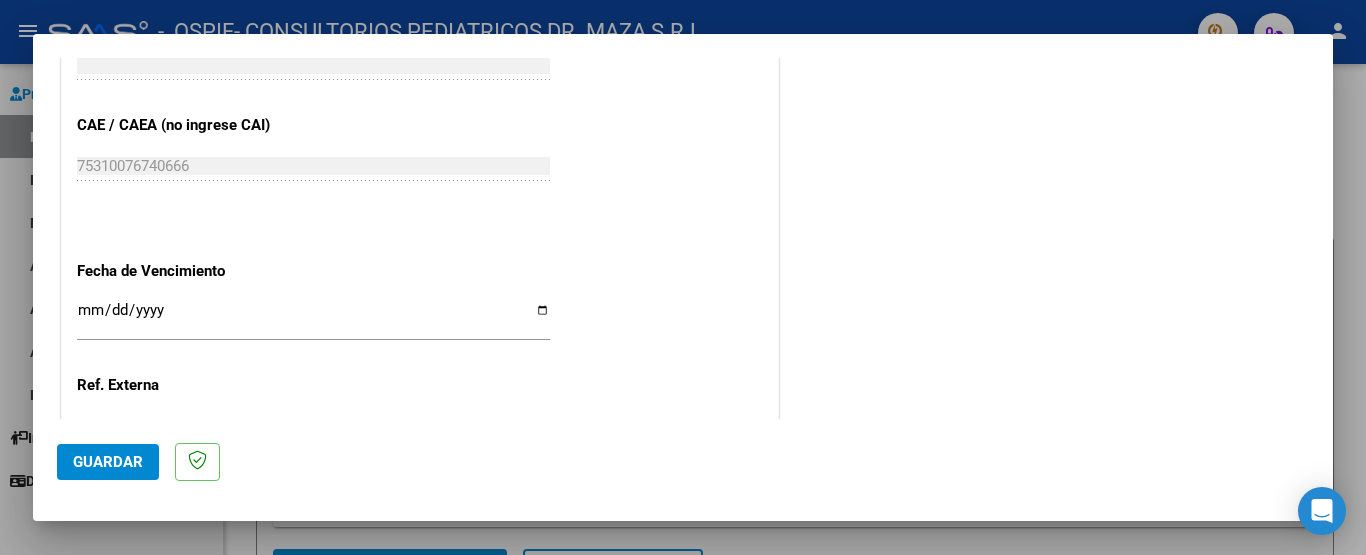 scroll, scrollTop: 1200, scrollLeft: 0, axis: vertical 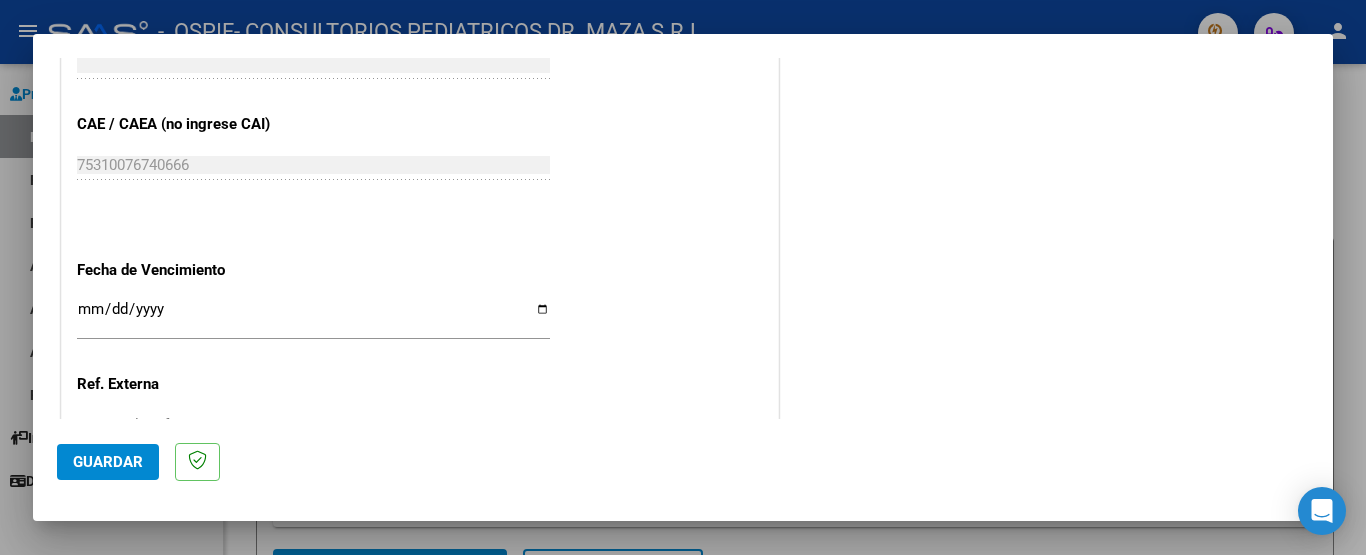 click on "Ingresar la fecha" at bounding box center [313, 317] 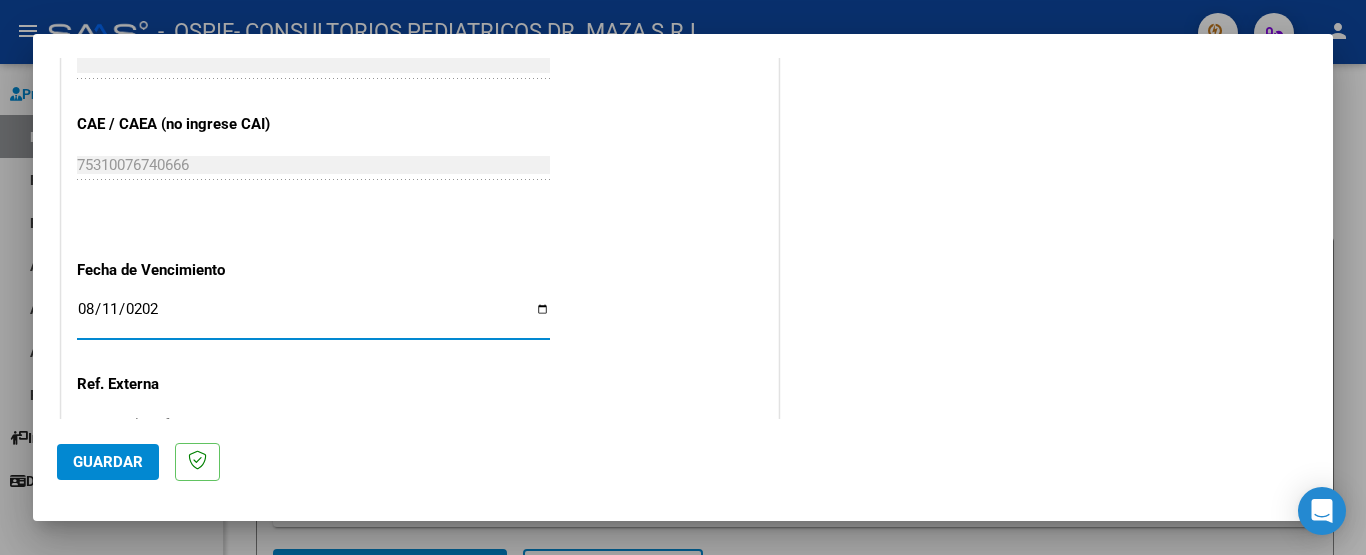 type on "2025-08-11" 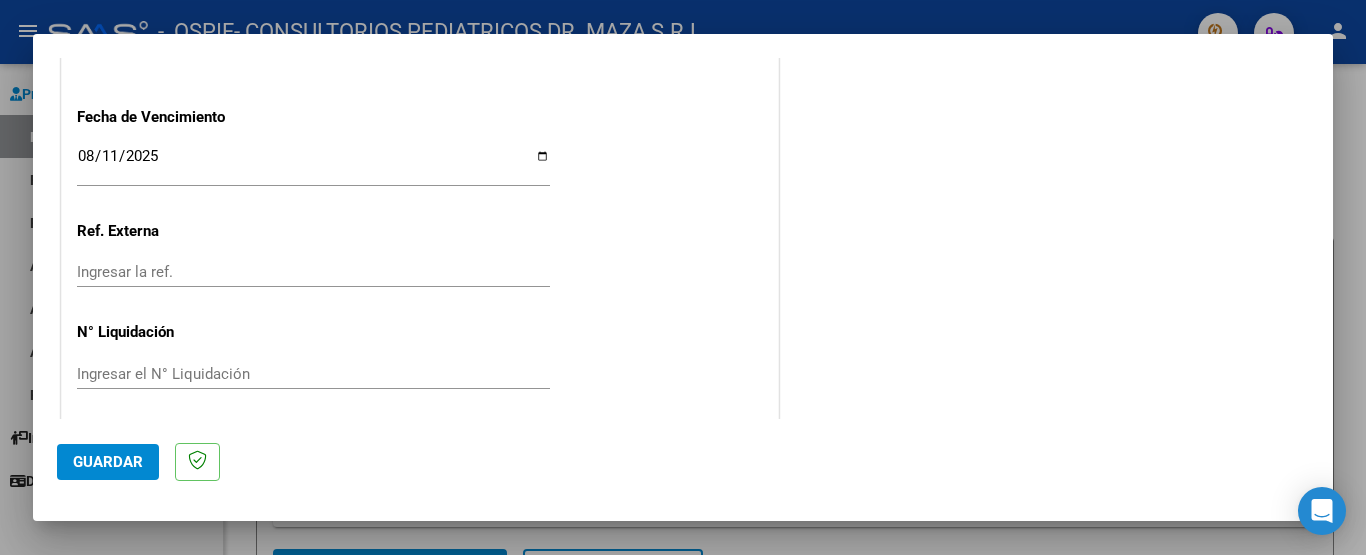 scroll, scrollTop: 1361, scrollLeft: 0, axis: vertical 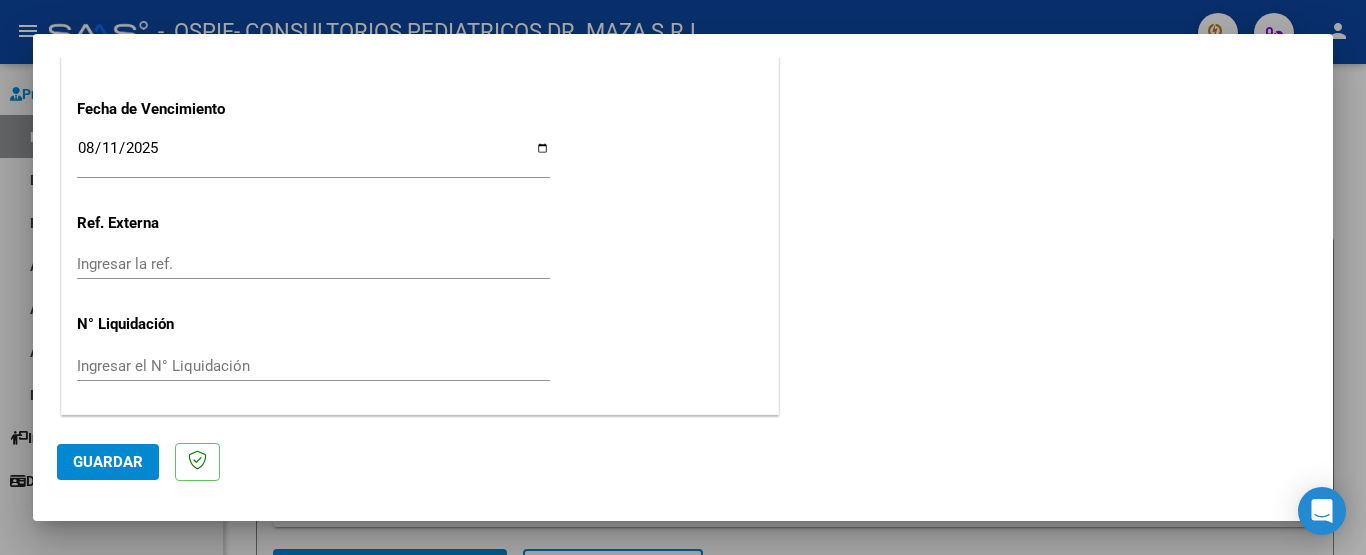 click on "Guardar" 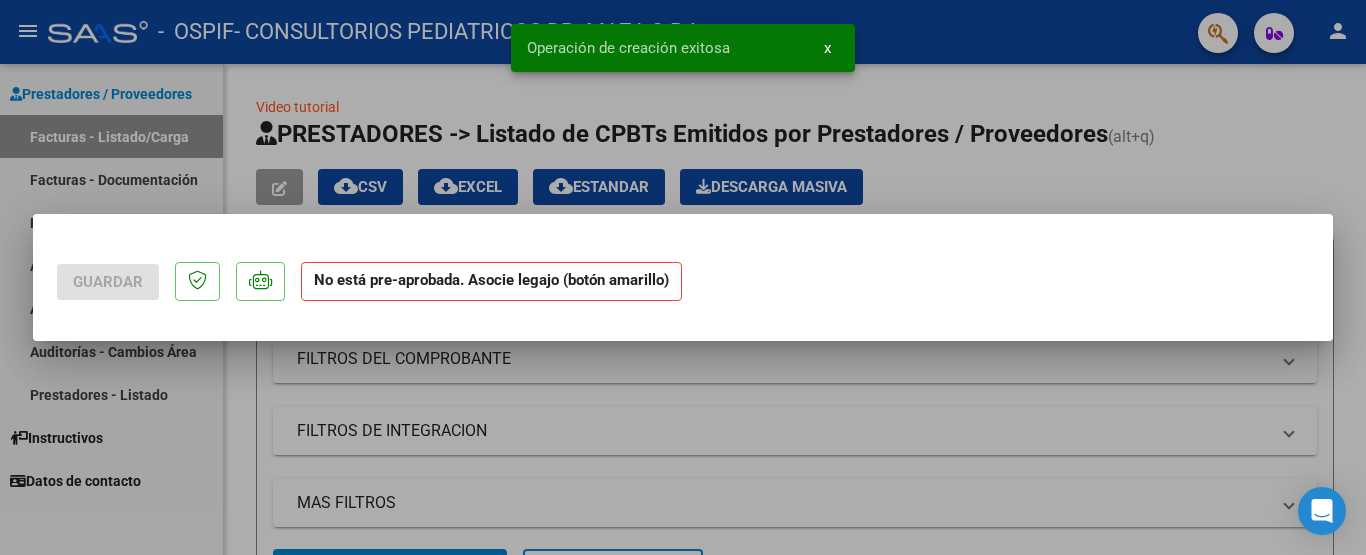 scroll, scrollTop: 0, scrollLeft: 0, axis: both 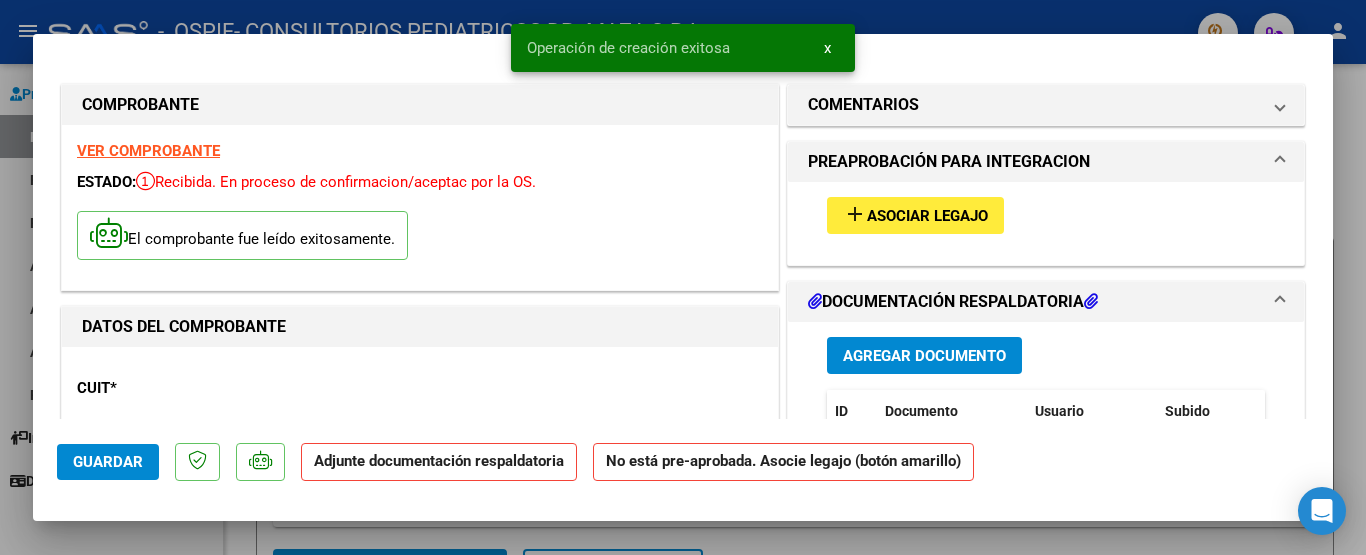 click on "add Asociar Legajo" at bounding box center [915, 215] 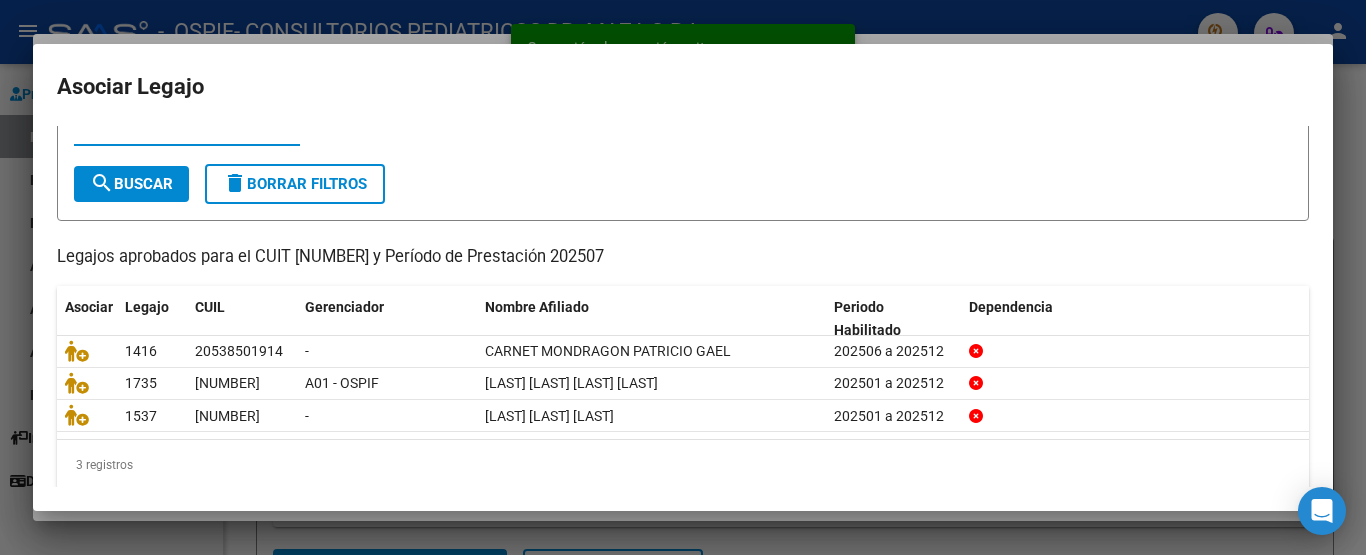 scroll, scrollTop: 99, scrollLeft: 0, axis: vertical 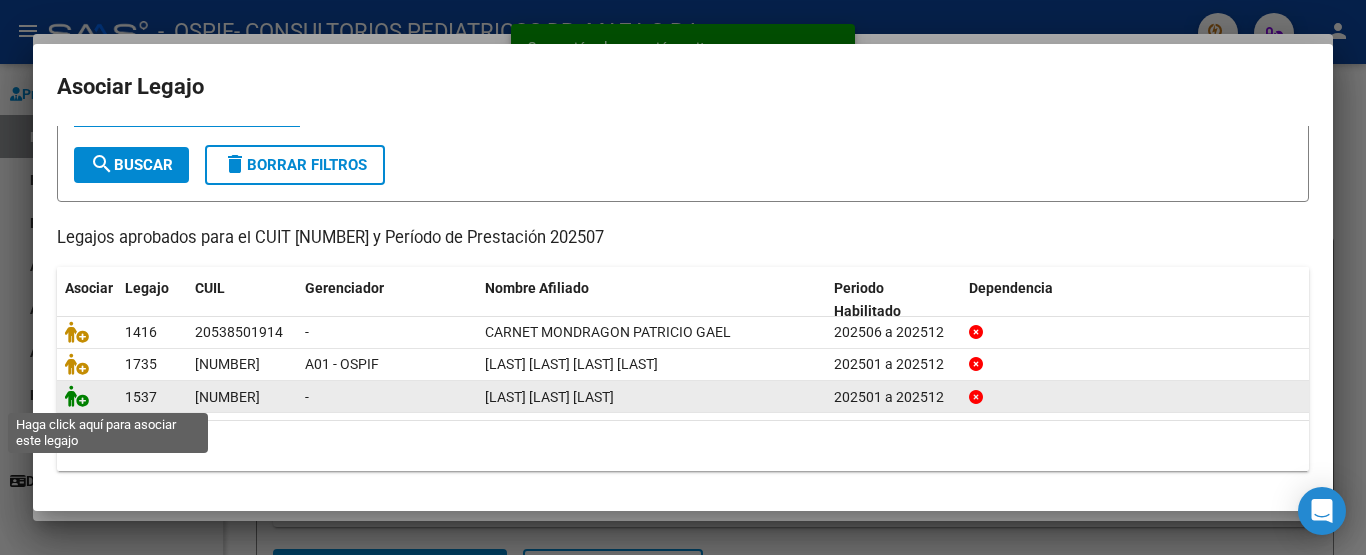 click 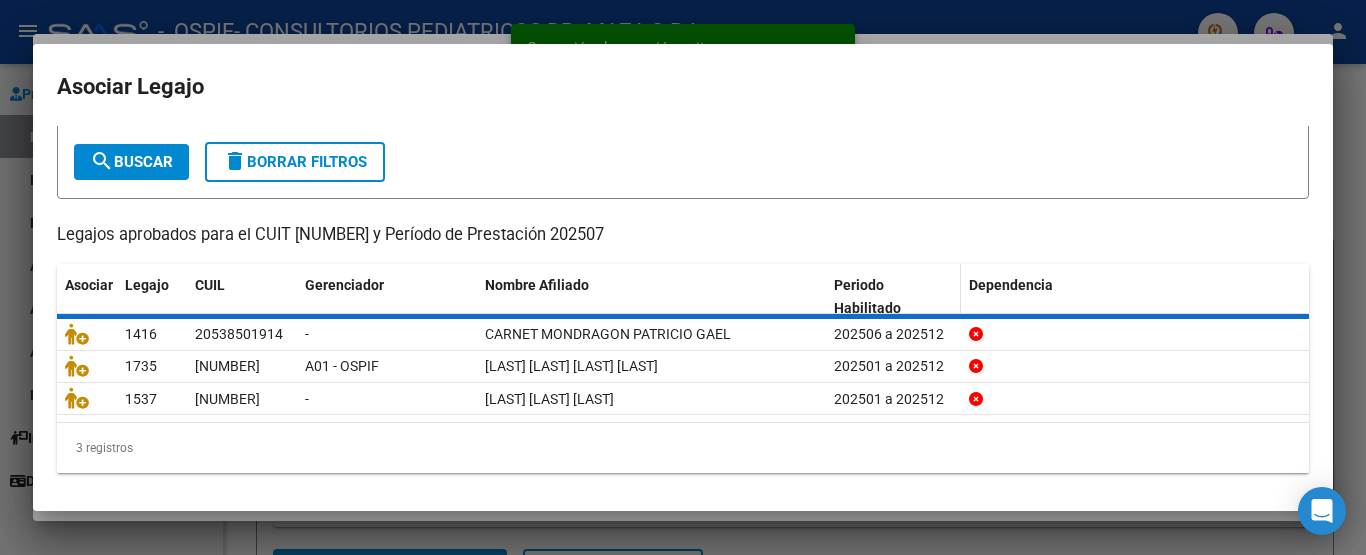 scroll, scrollTop: 0, scrollLeft: 0, axis: both 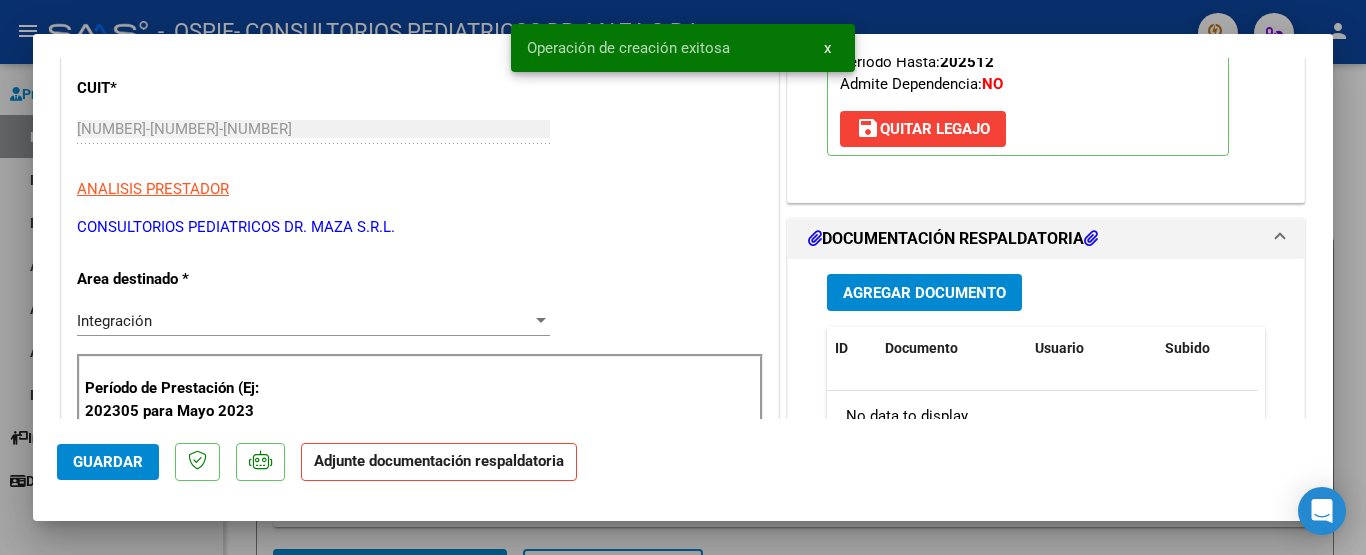 click on "Agregar Documento" at bounding box center (924, 293) 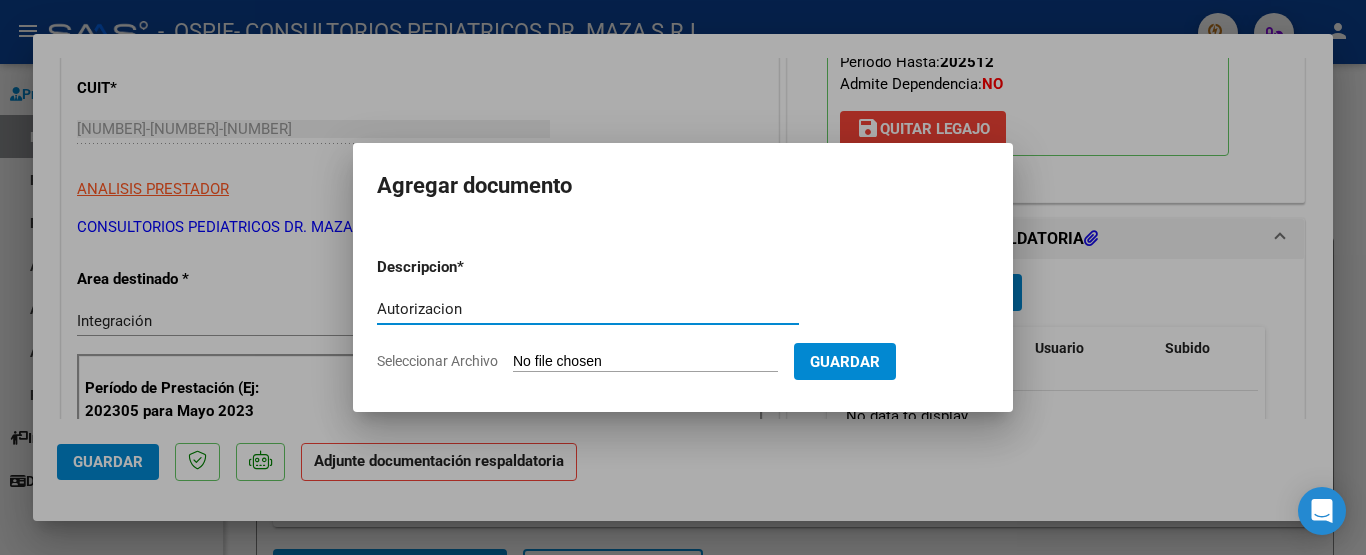 type on "Autorizacion" 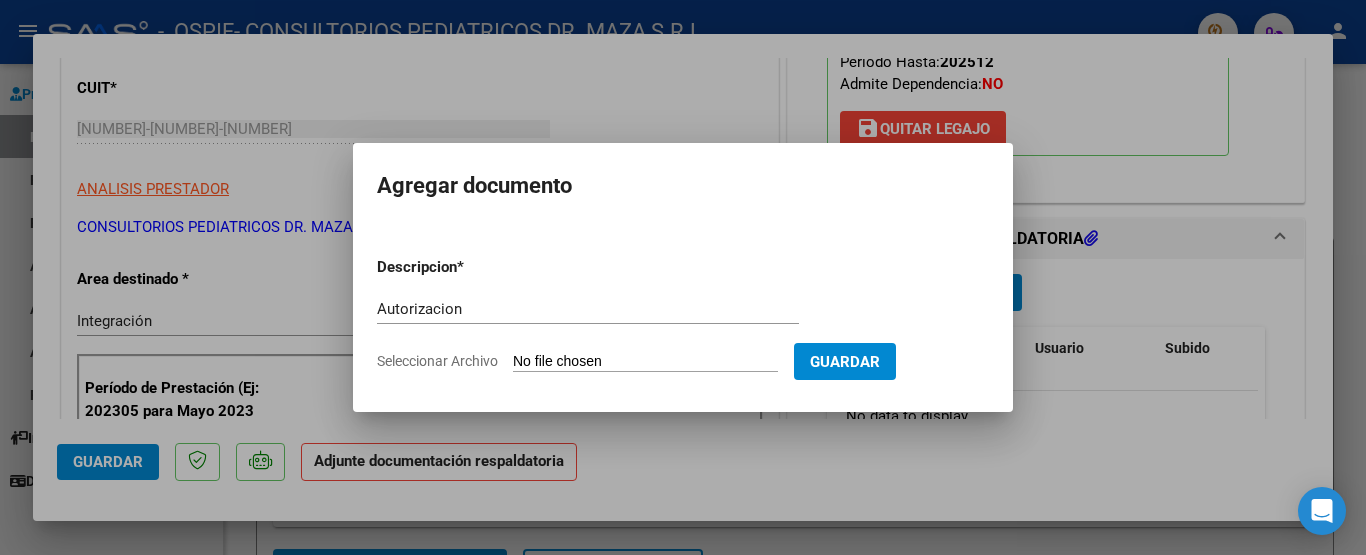click on "Seleccionar Archivo" at bounding box center [645, 362] 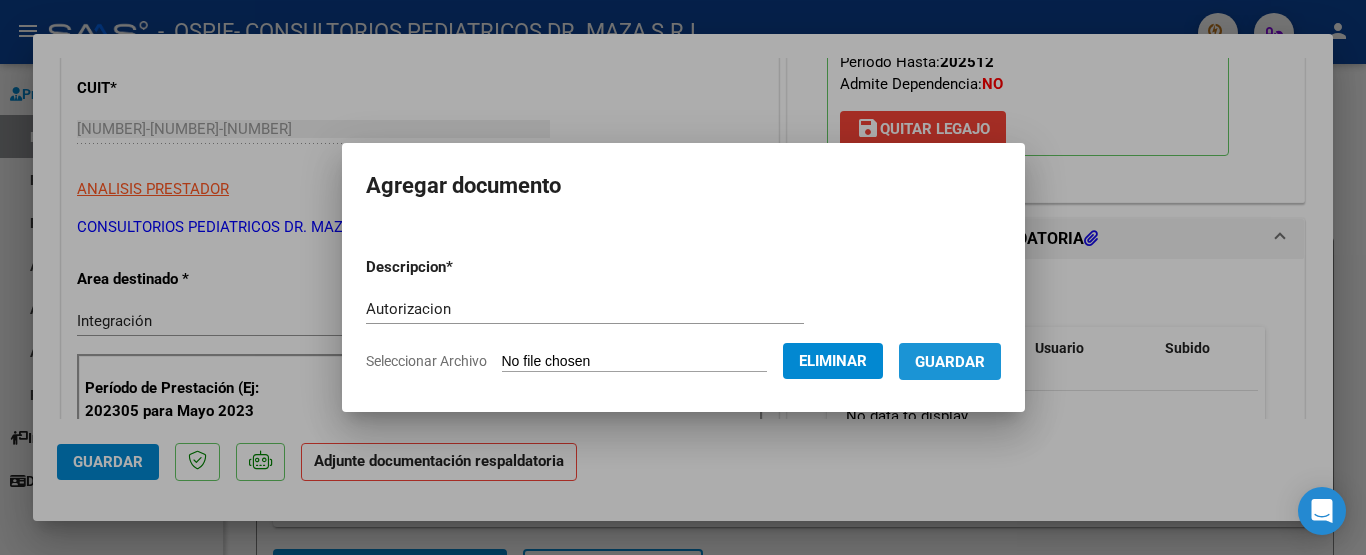 click on "Guardar" at bounding box center (950, 362) 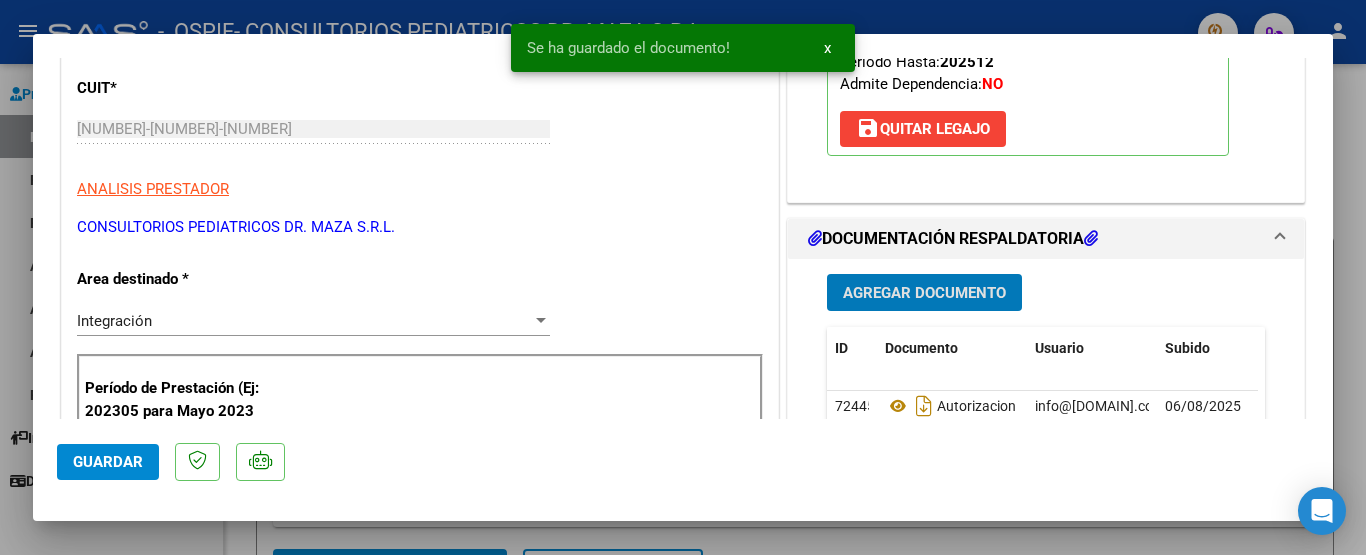 click on "Agregar Documento" at bounding box center (924, 293) 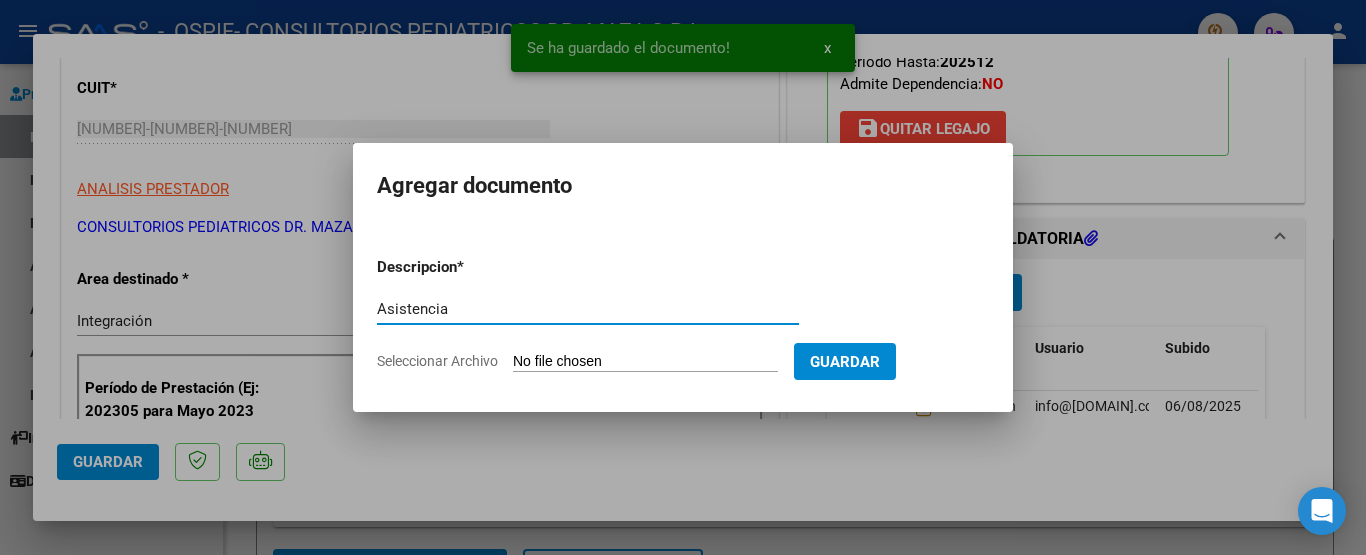 type on "Asistencia" 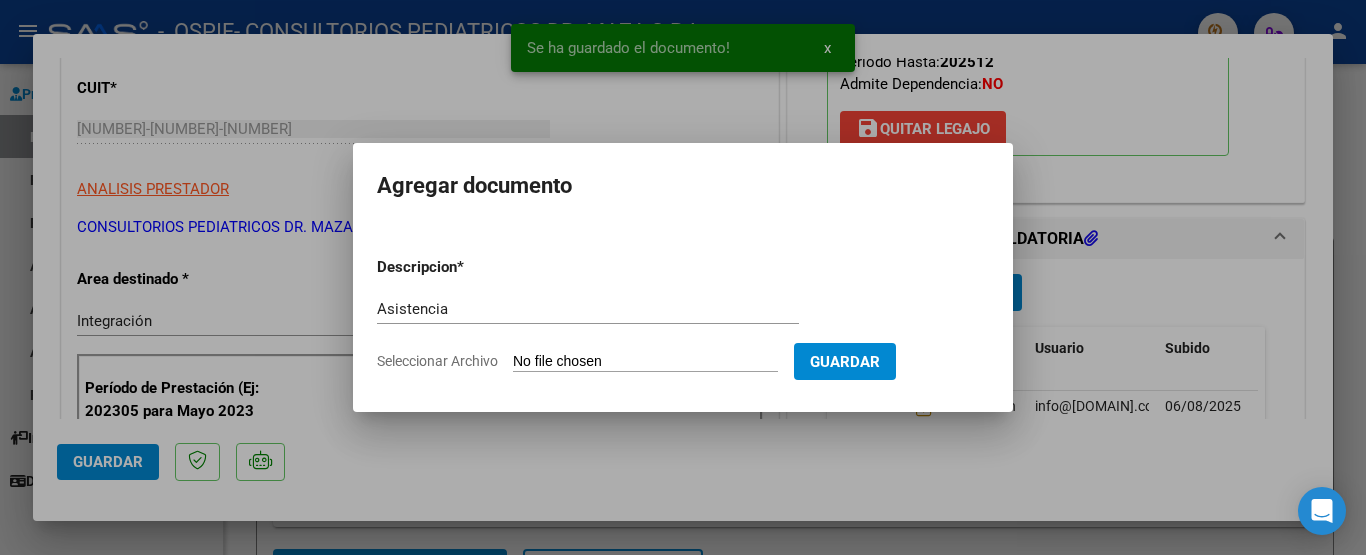 click on "Seleccionar Archivo" at bounding box center [645, 362] 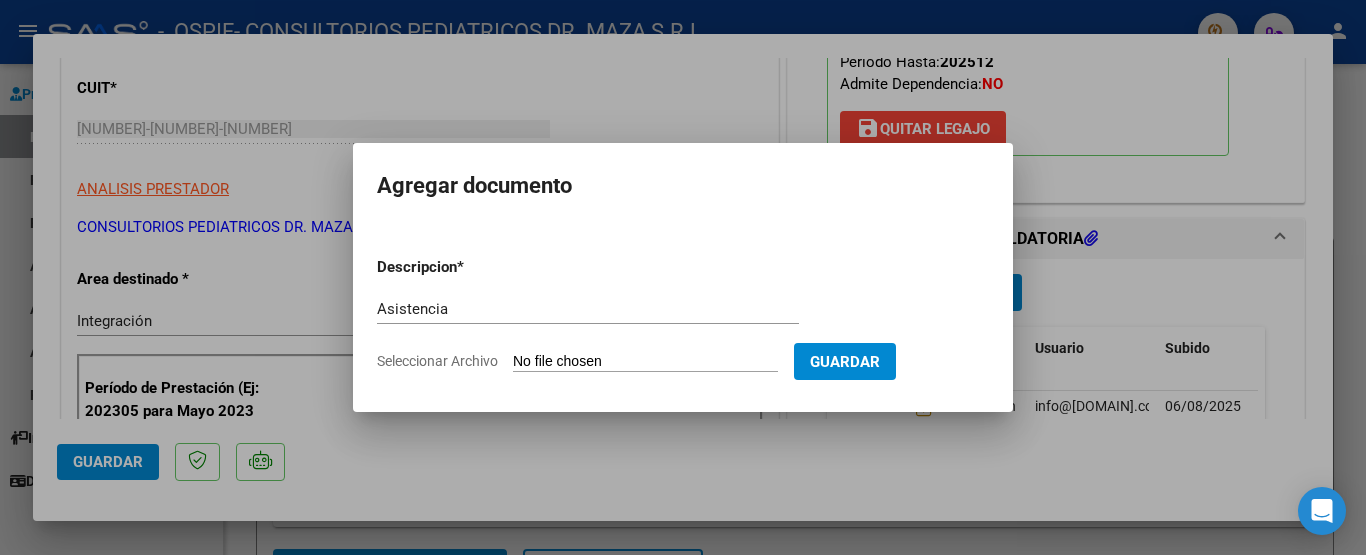 type on "C:\fakepath\[NAME] [NAME] [NAME].pdf" 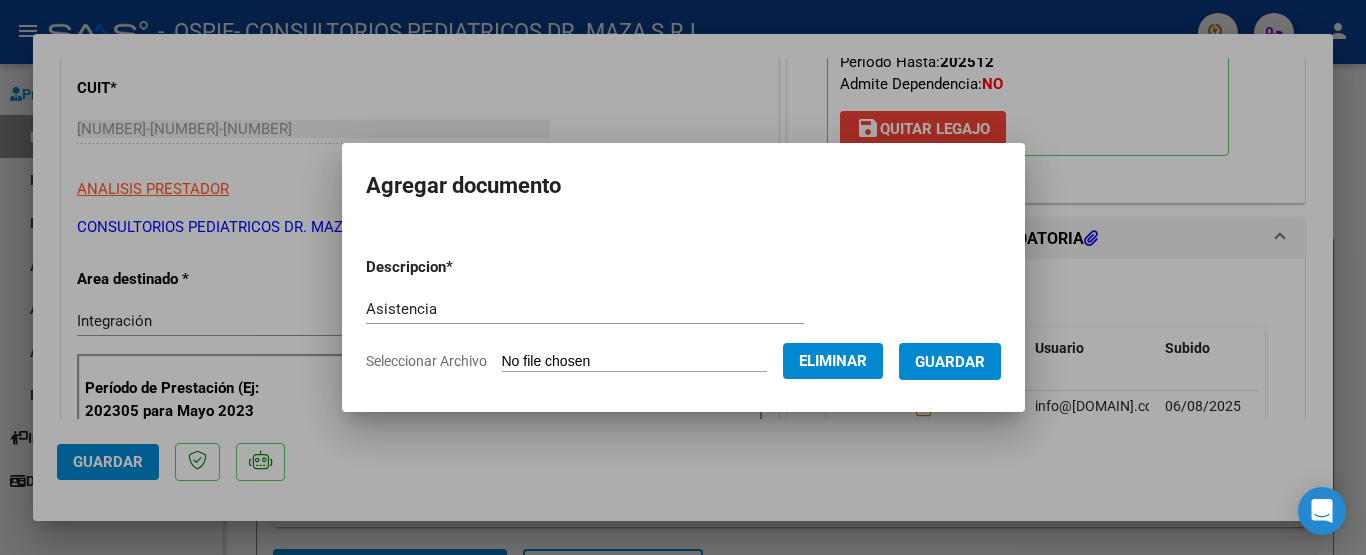 click on "Guardar" at bounding box center [950, 362] 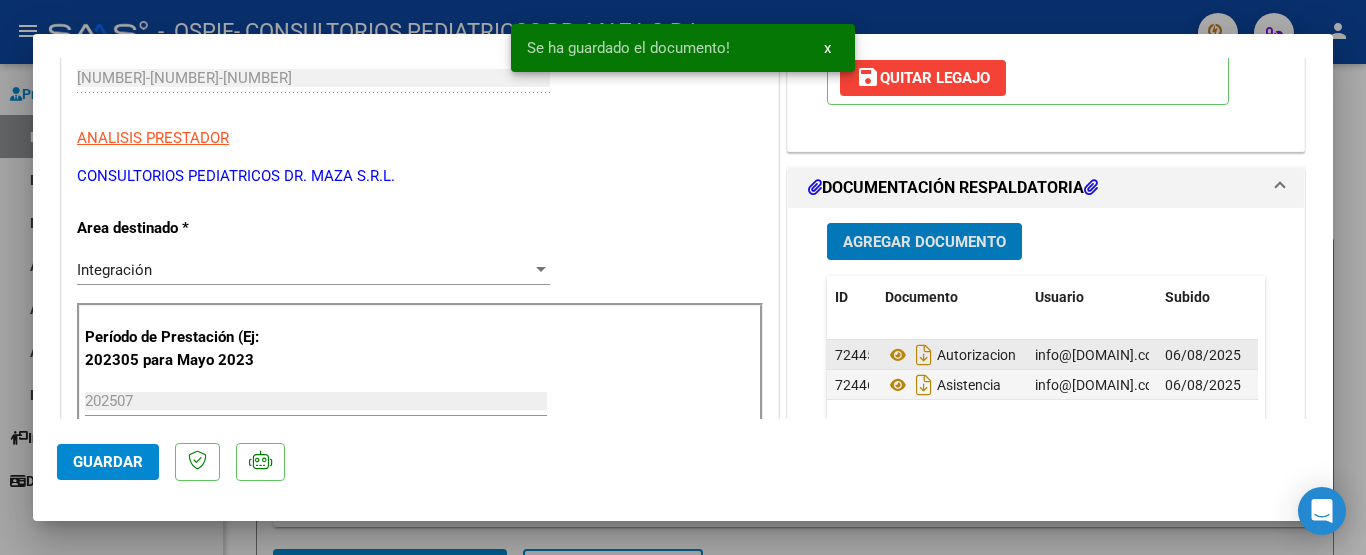 scroll, scrollTop: 400, scrollLeft: 0, axis: vertical 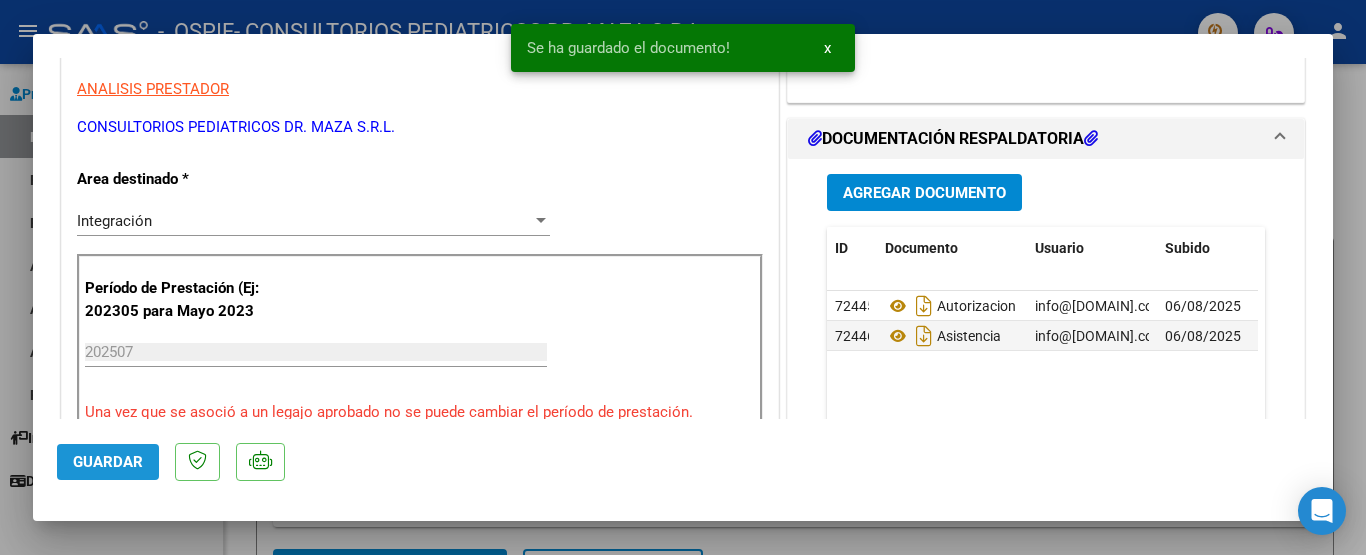 click on "Guardar" 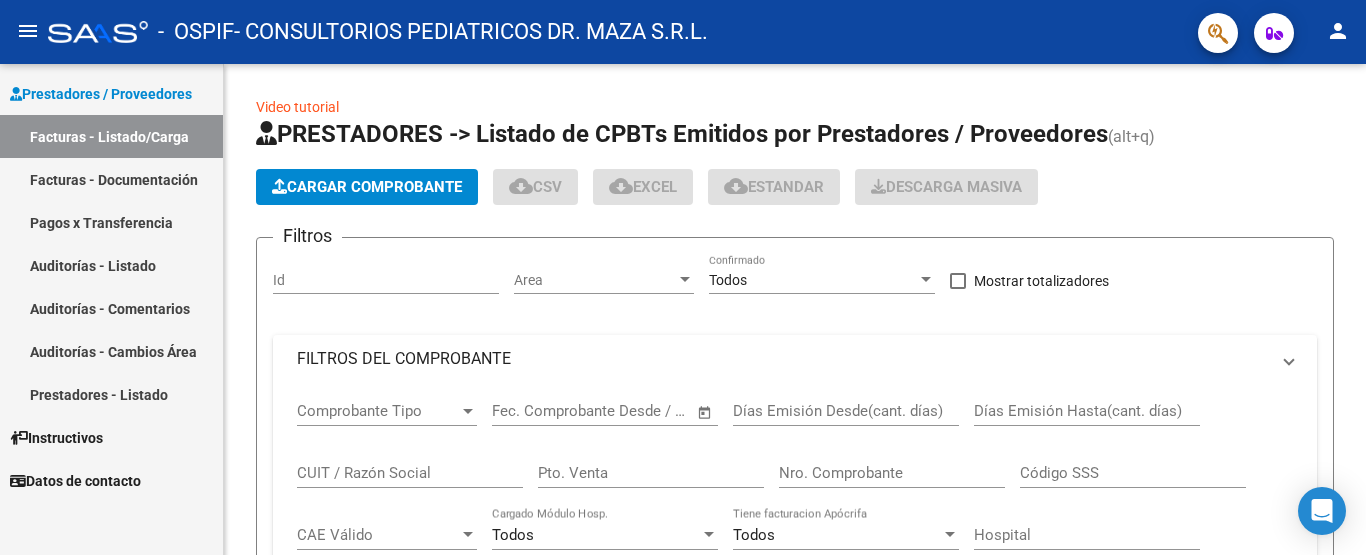 scroll, scrollTop: 0, scrollLeft: 0, axis: both 